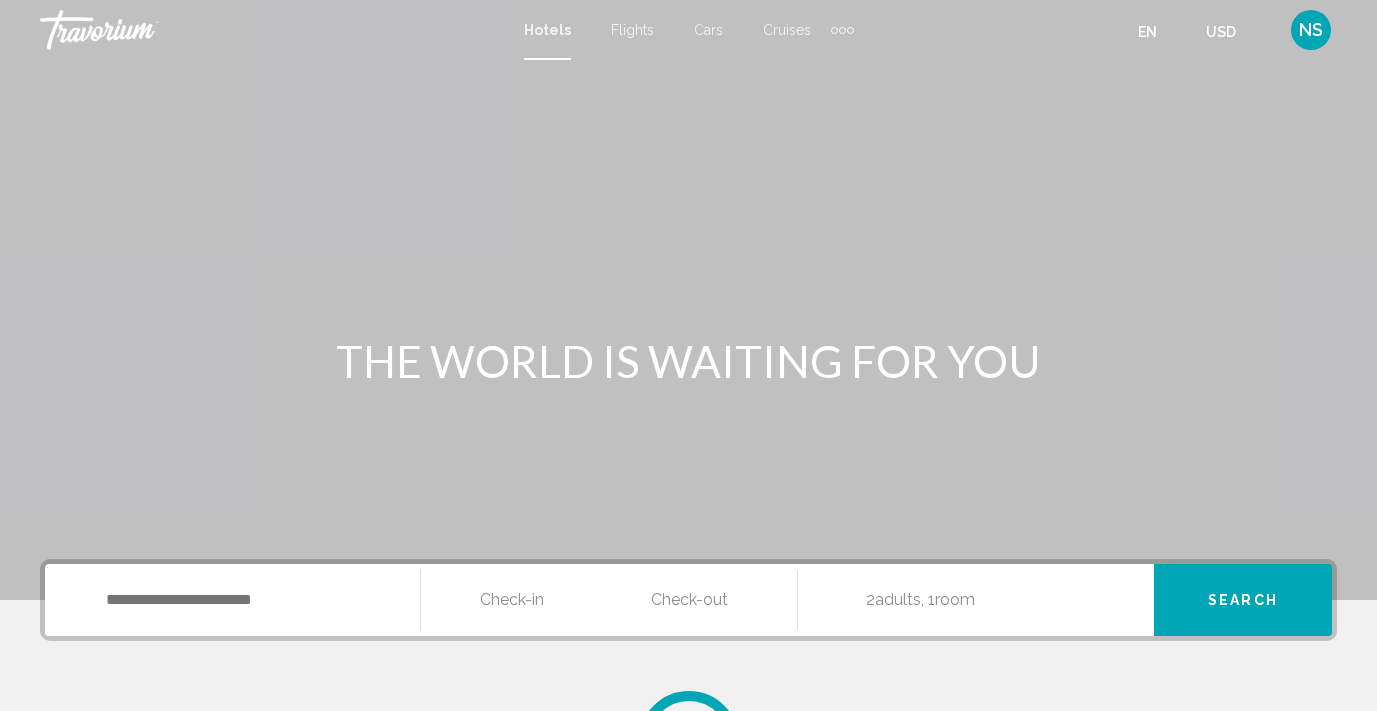 scroll, scrollTop: 0, scrollLeft: 0, axis: both 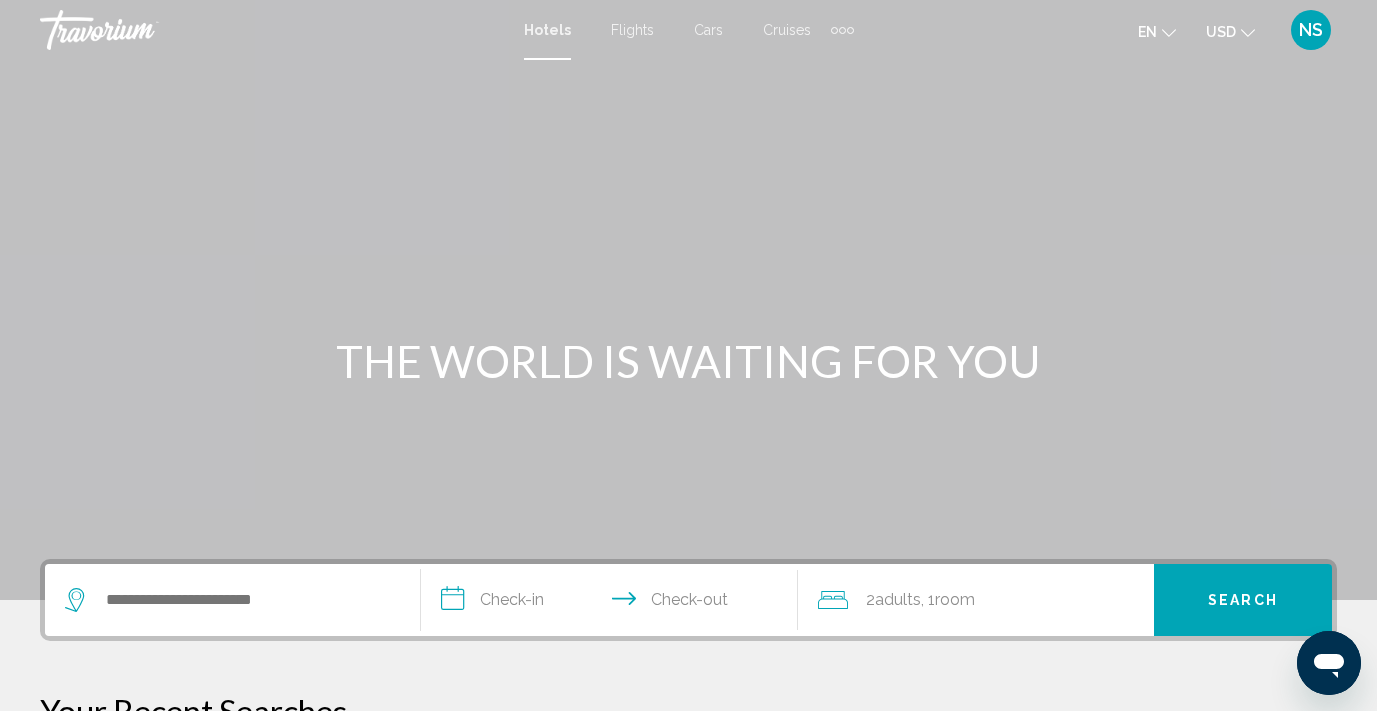 click on "Cruises" at bounding box center [787, 30] 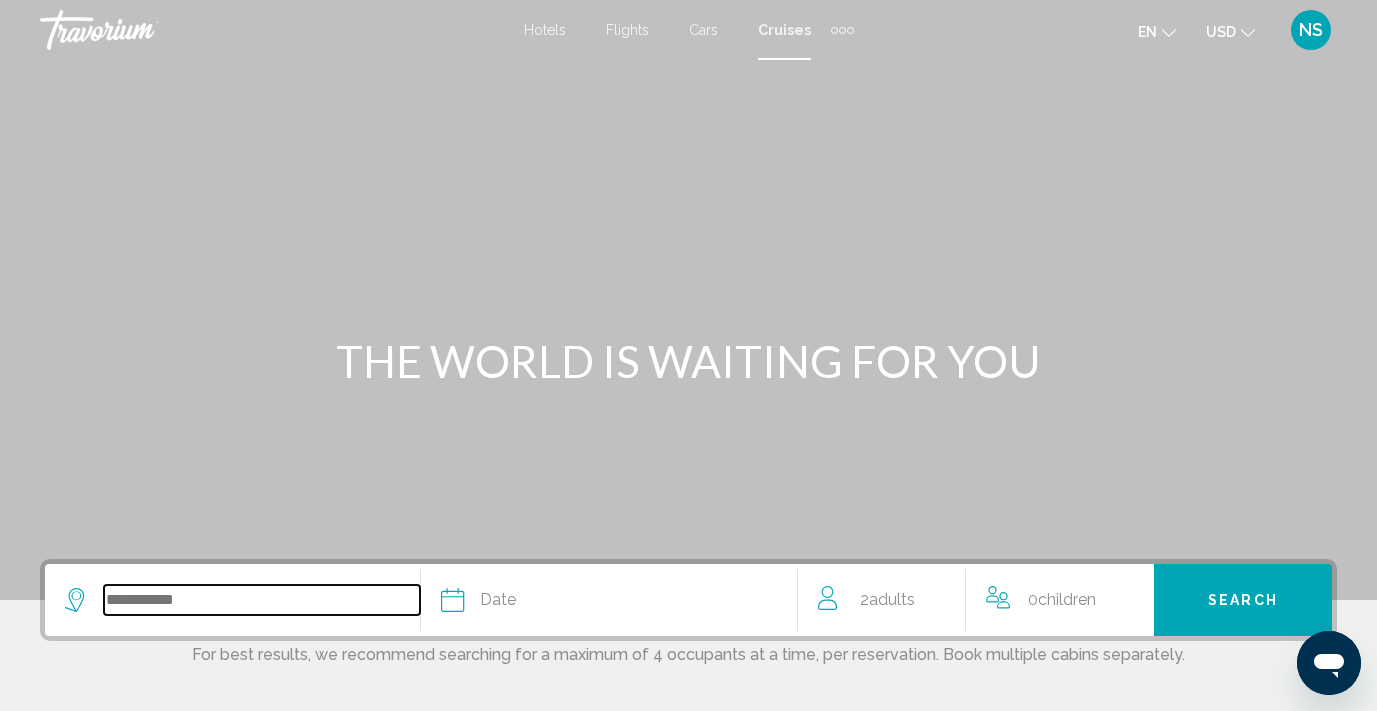 click at bounding box center [262, 600] 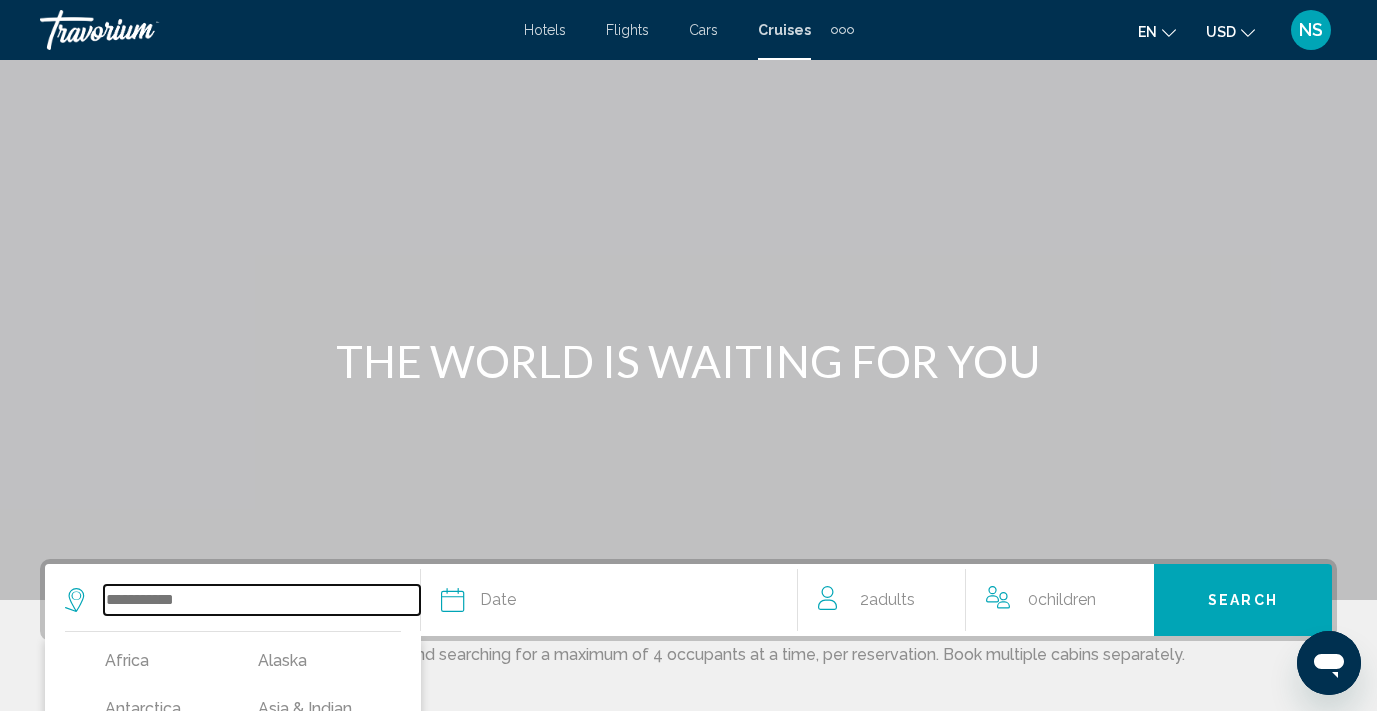 scroll, scrollTop: 449, scrollLeft: 0, axis: vertical 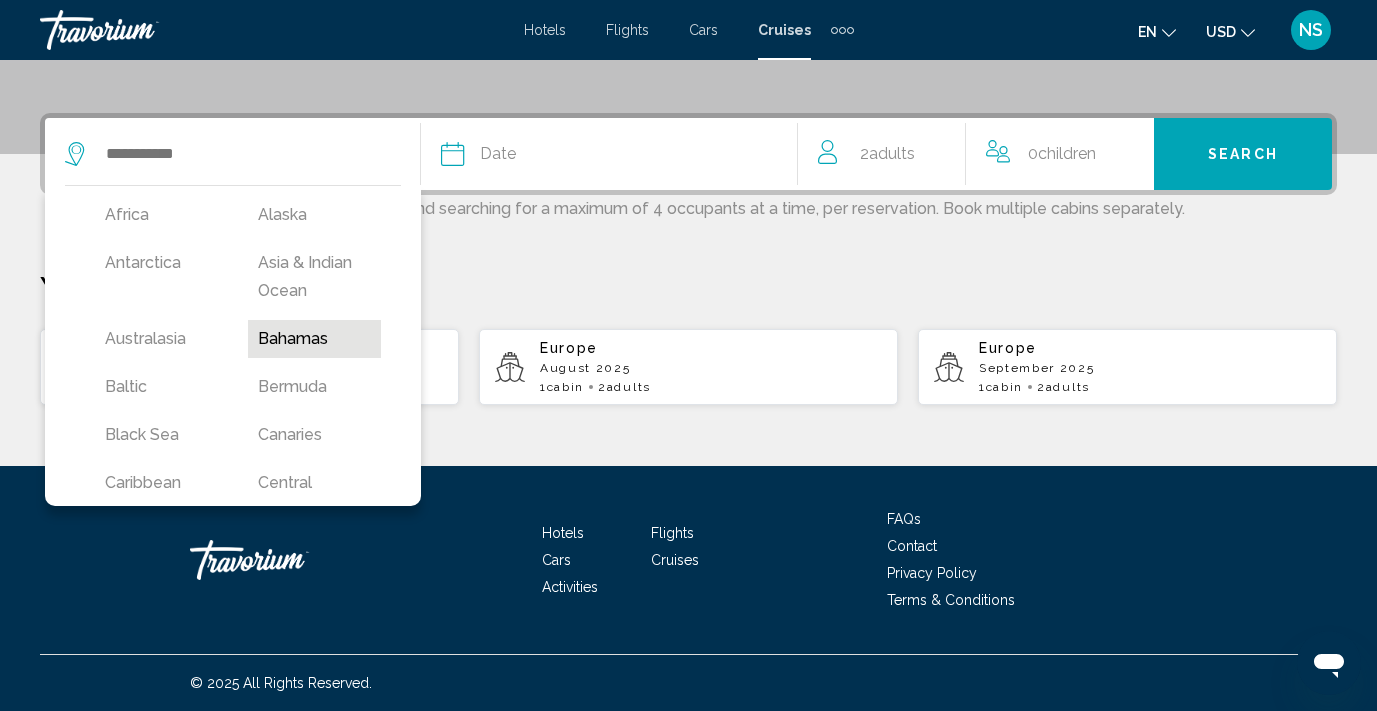 click on "Bahamas" at bounding box center (161, 215) 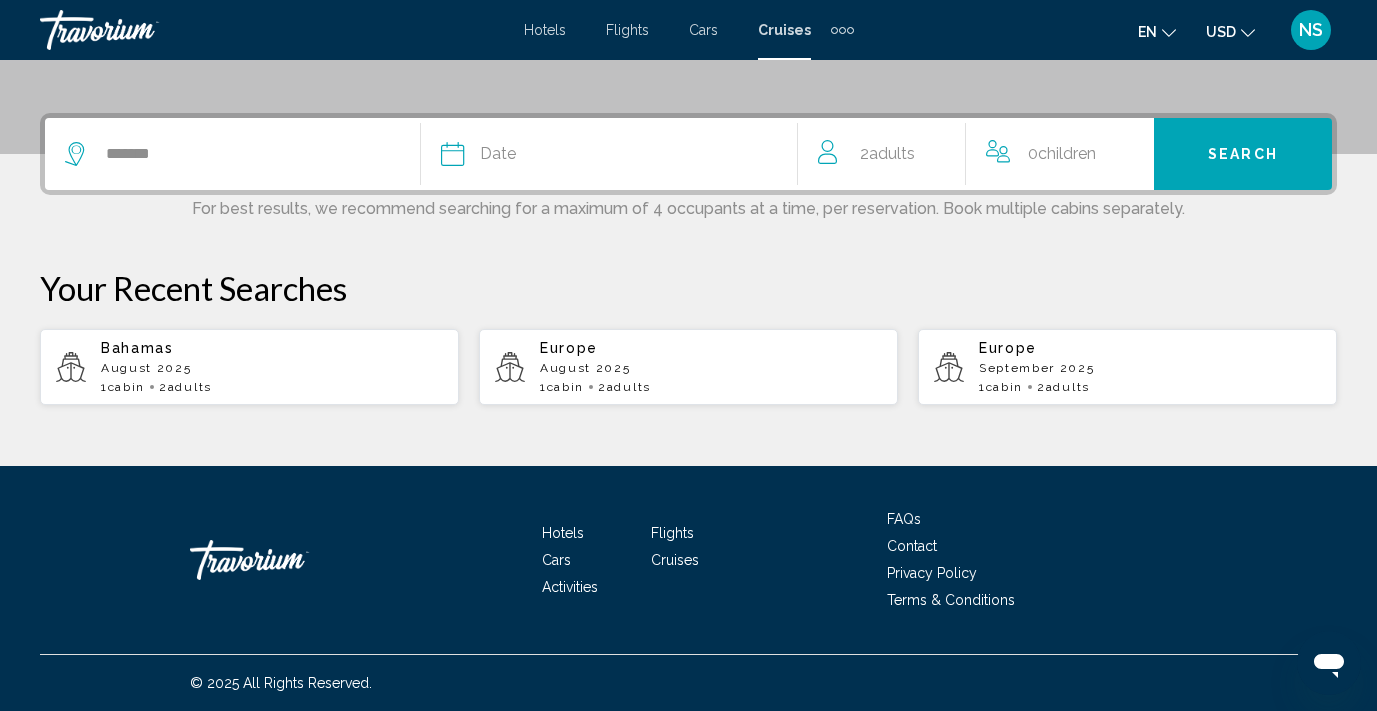 click on "Date" at bounding box center (498, 154) 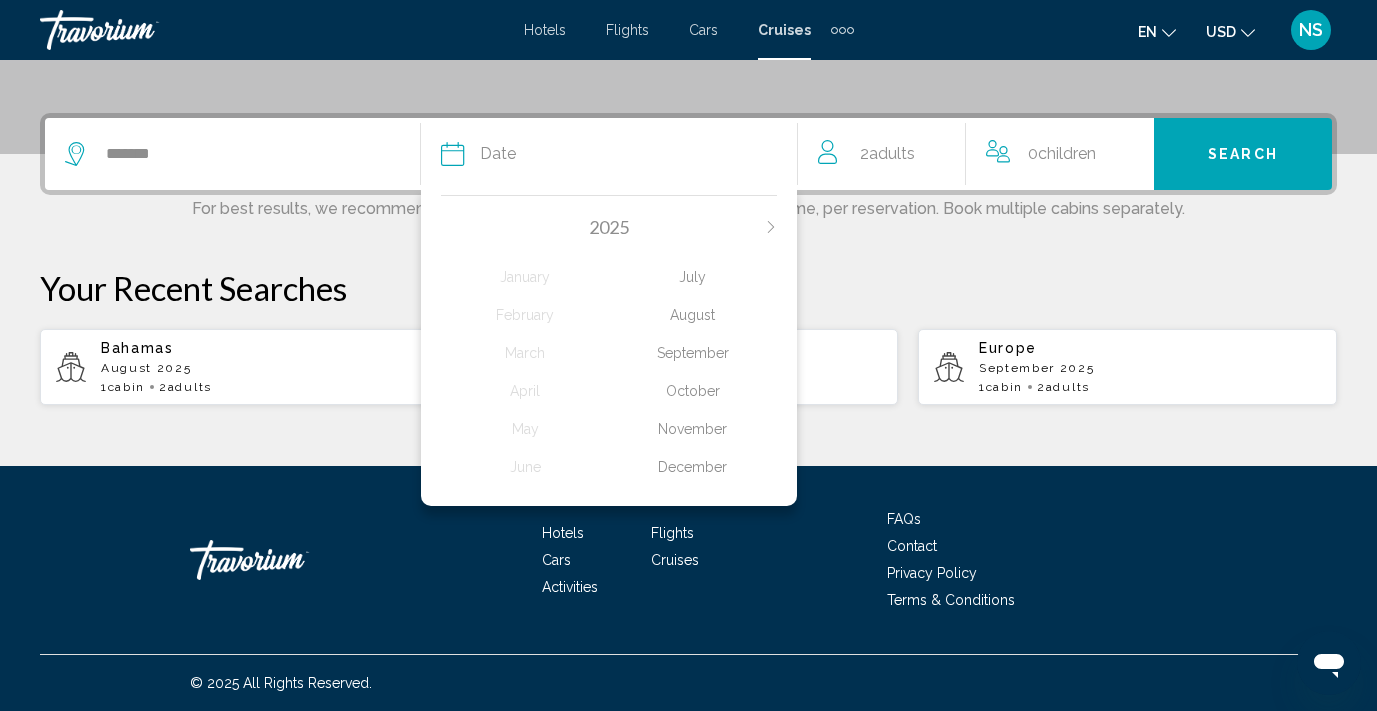 click on "August" at bounding box center (525, 277) 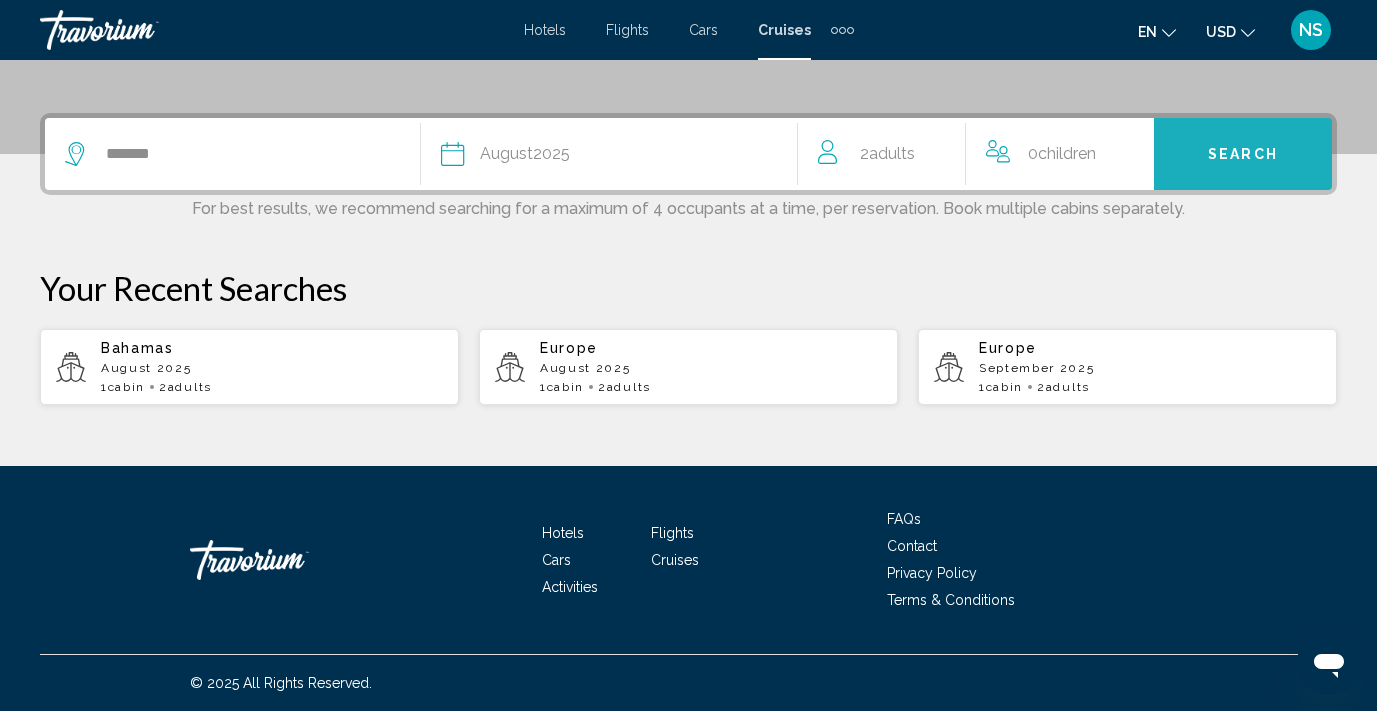 click on "Search" at bounding box center (1243, 155) 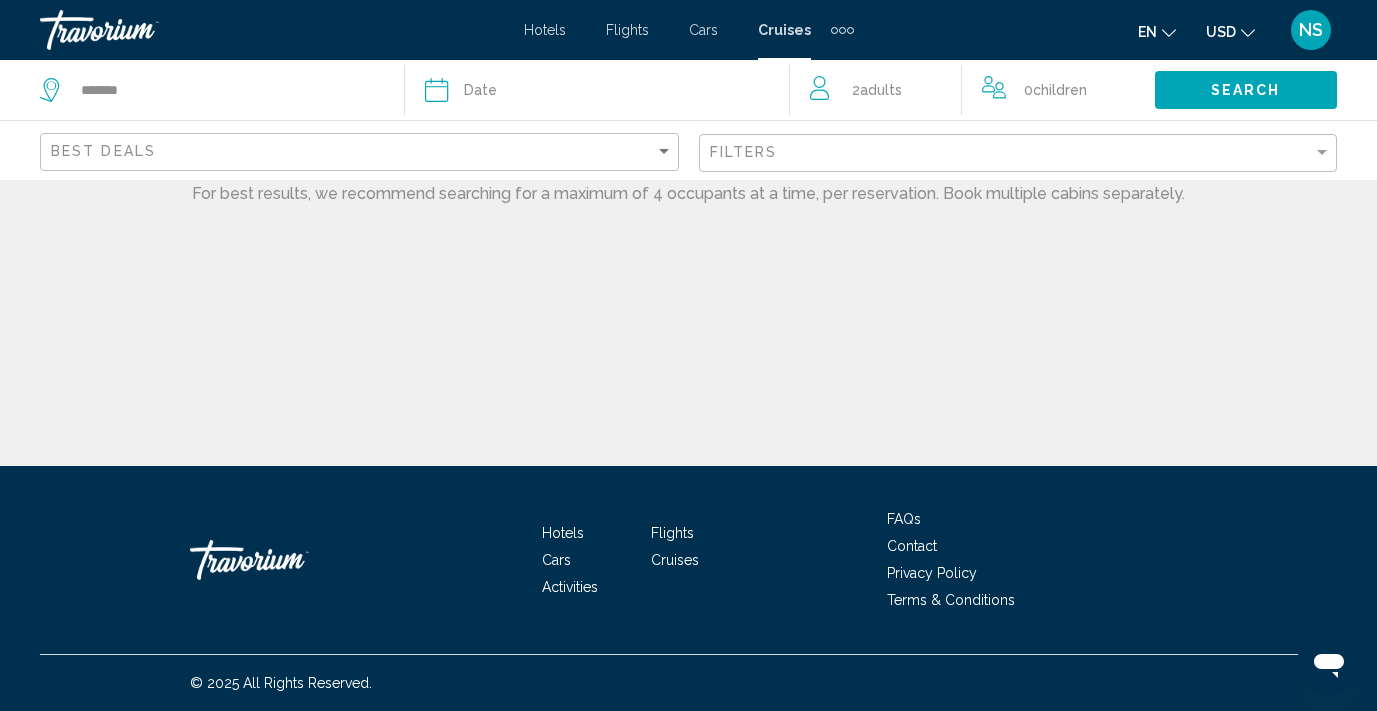 scroll, scrollTop: 0, scrollLeft: 0, axis: both 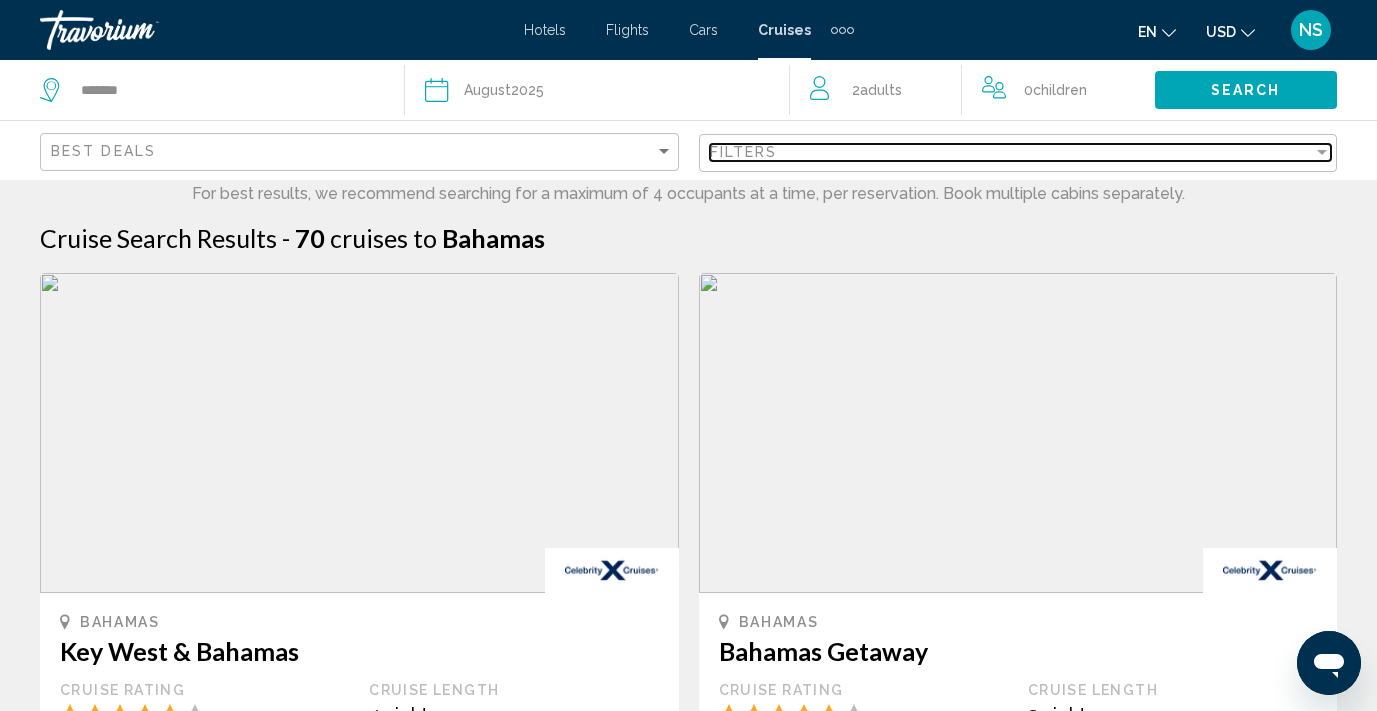 click at bounding box center [1322, 152] 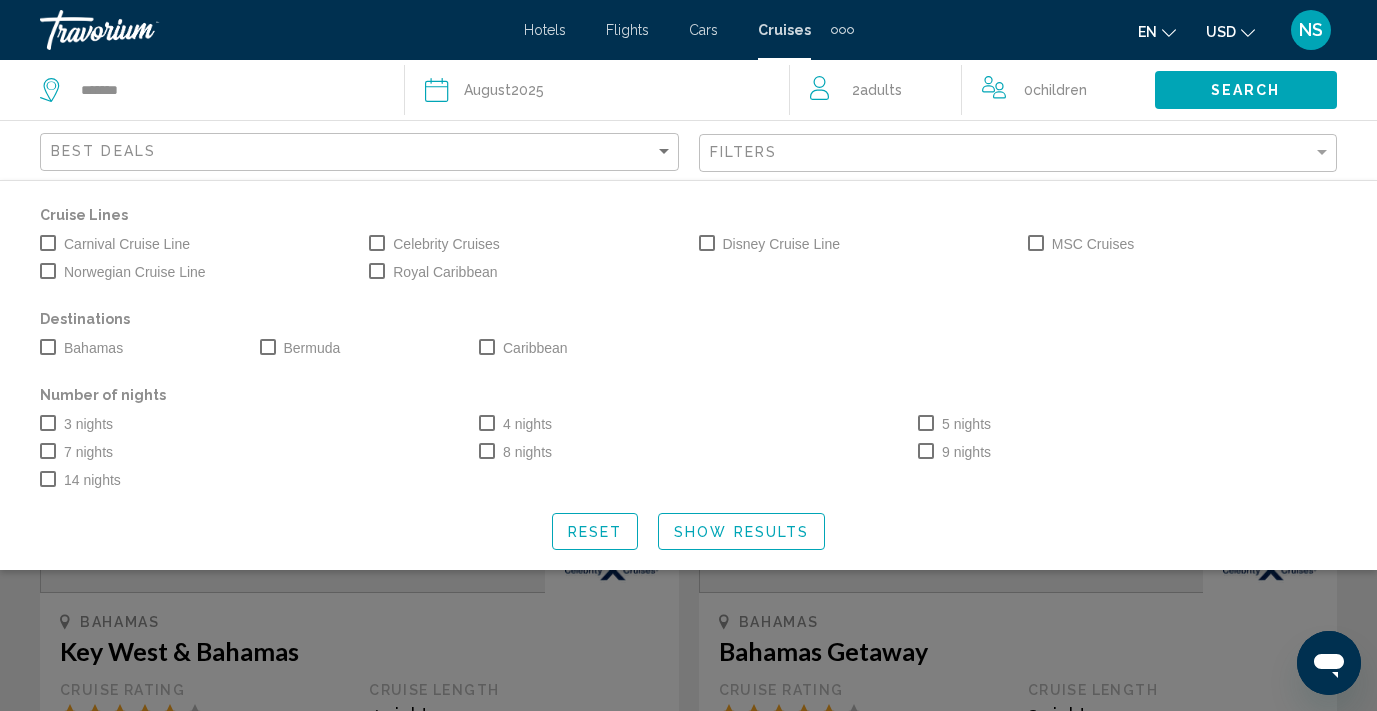 click at bounding box center (48, 451) 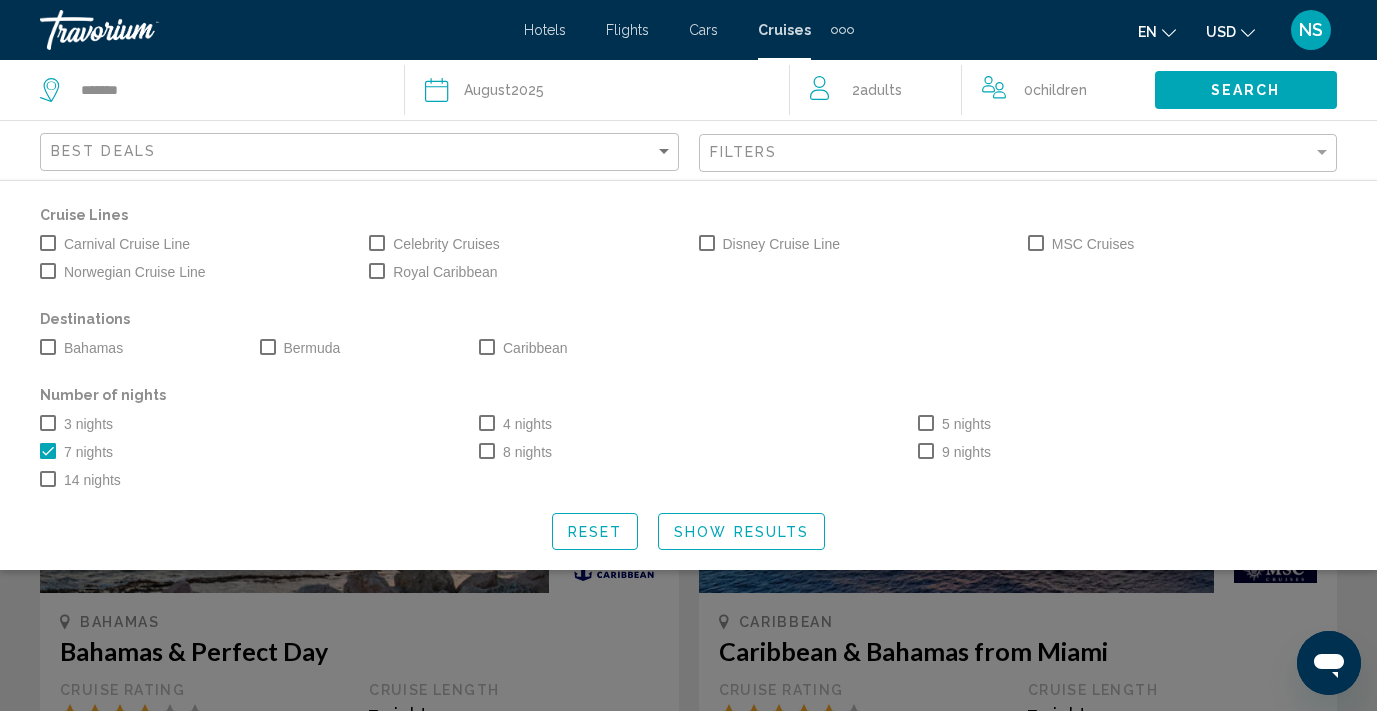 click on "Show Results" at bounding box center (741, 532) 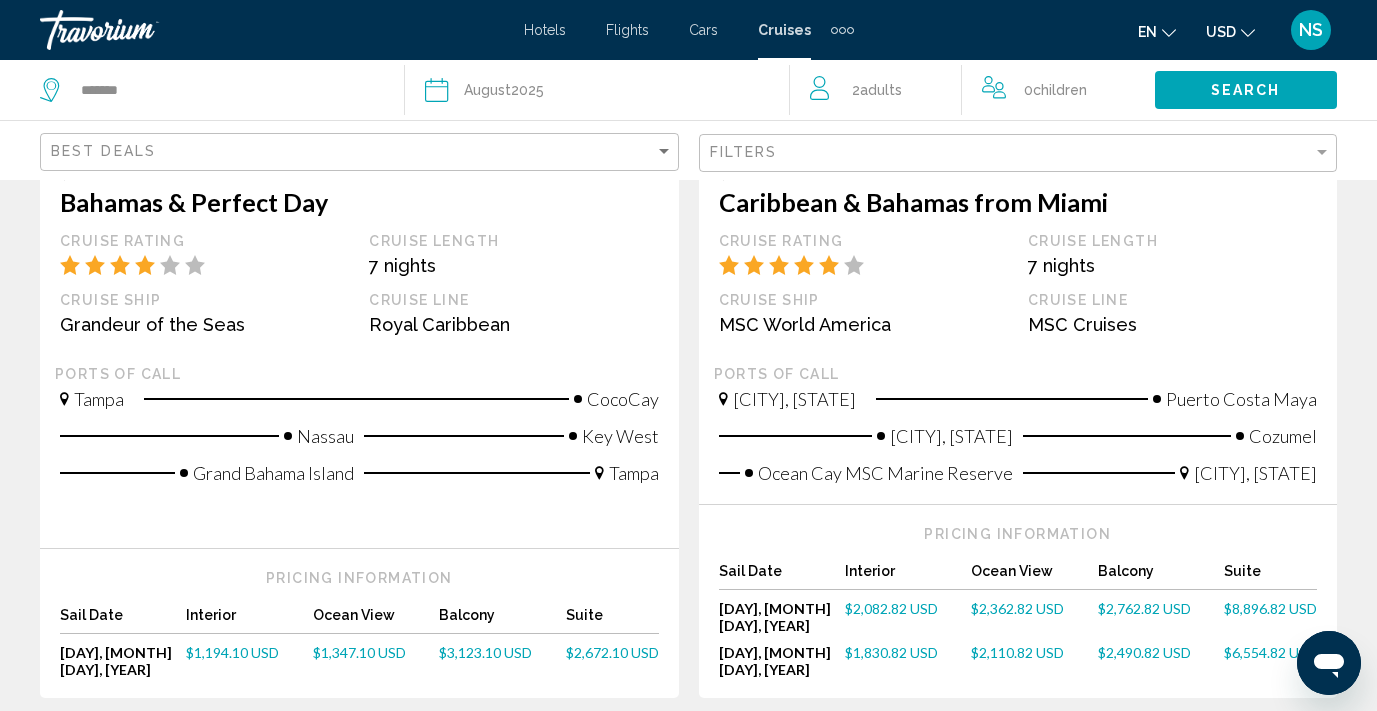 scroll, scrollTop: 451, scrollLeft: 0, axis: vertical 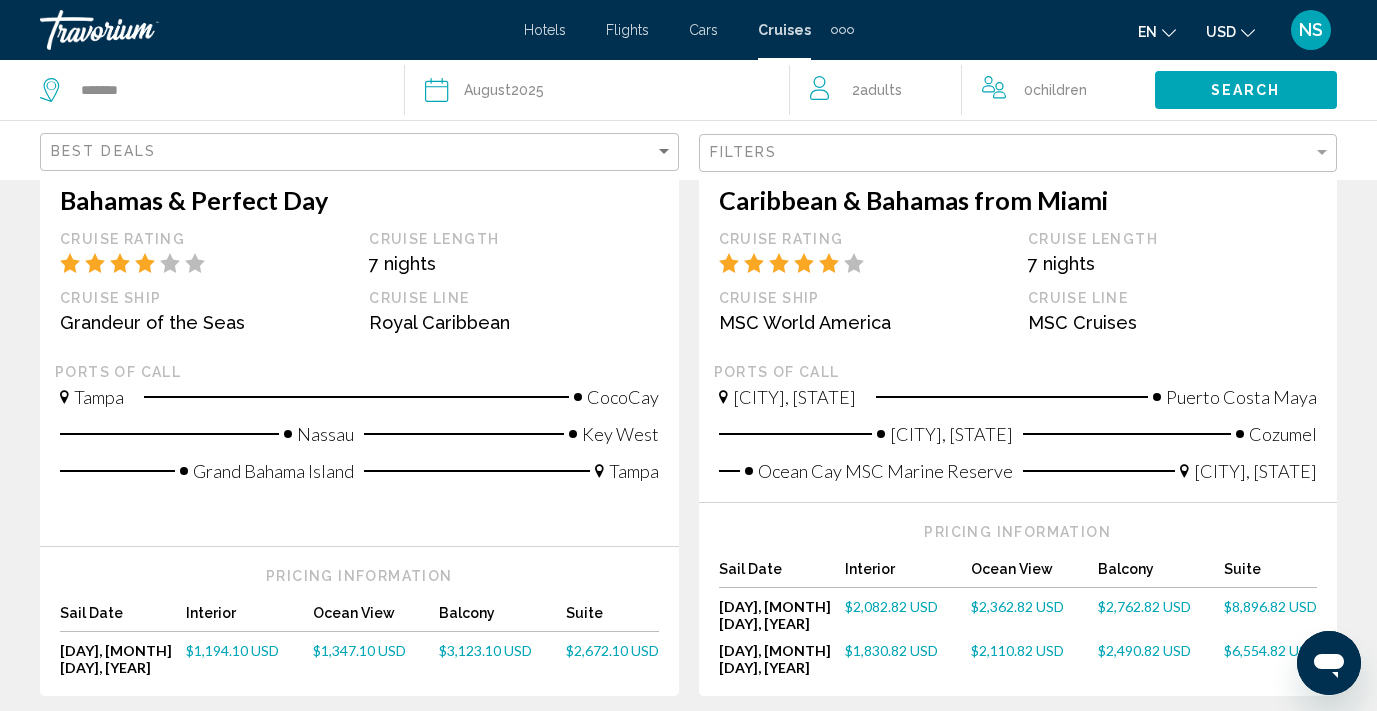 click on "$1,347.10 USD" at bounding box center [232, 650] 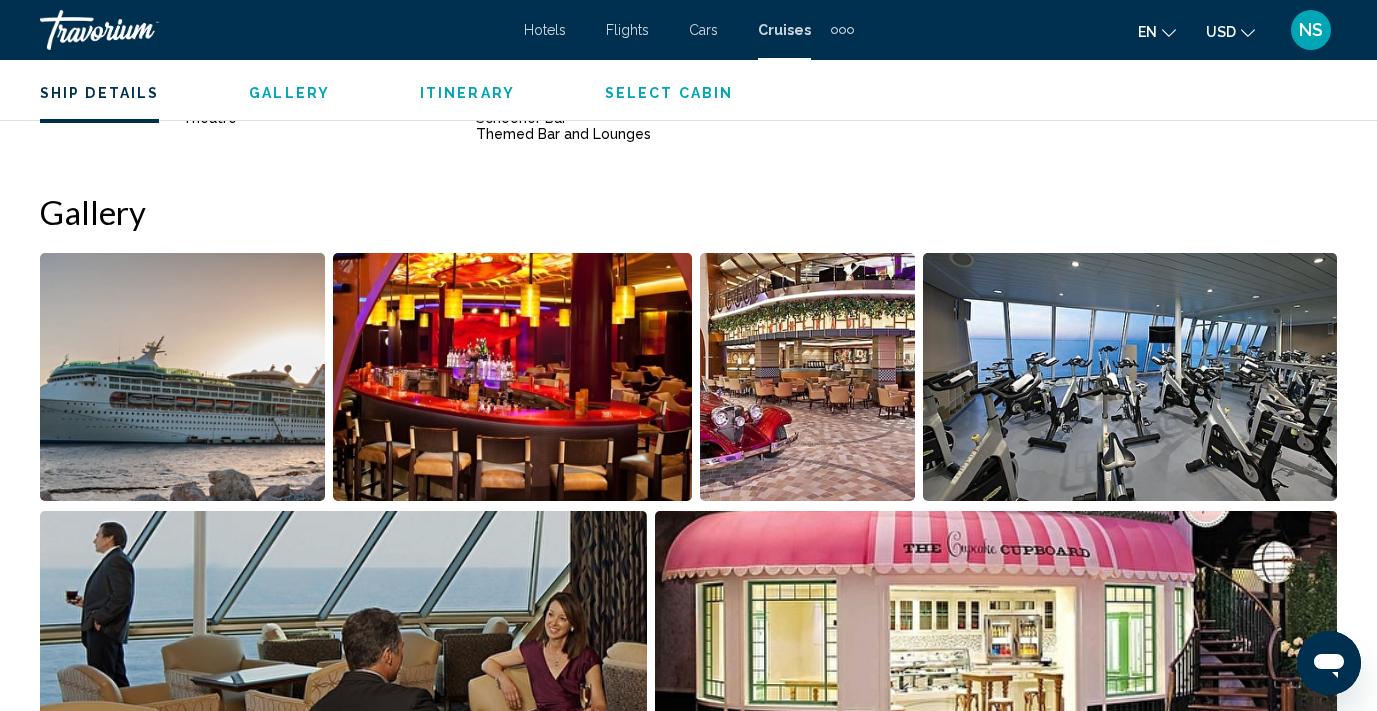 scroll, scrollTop: 1302, scrollLeft: 0, axis: vertical 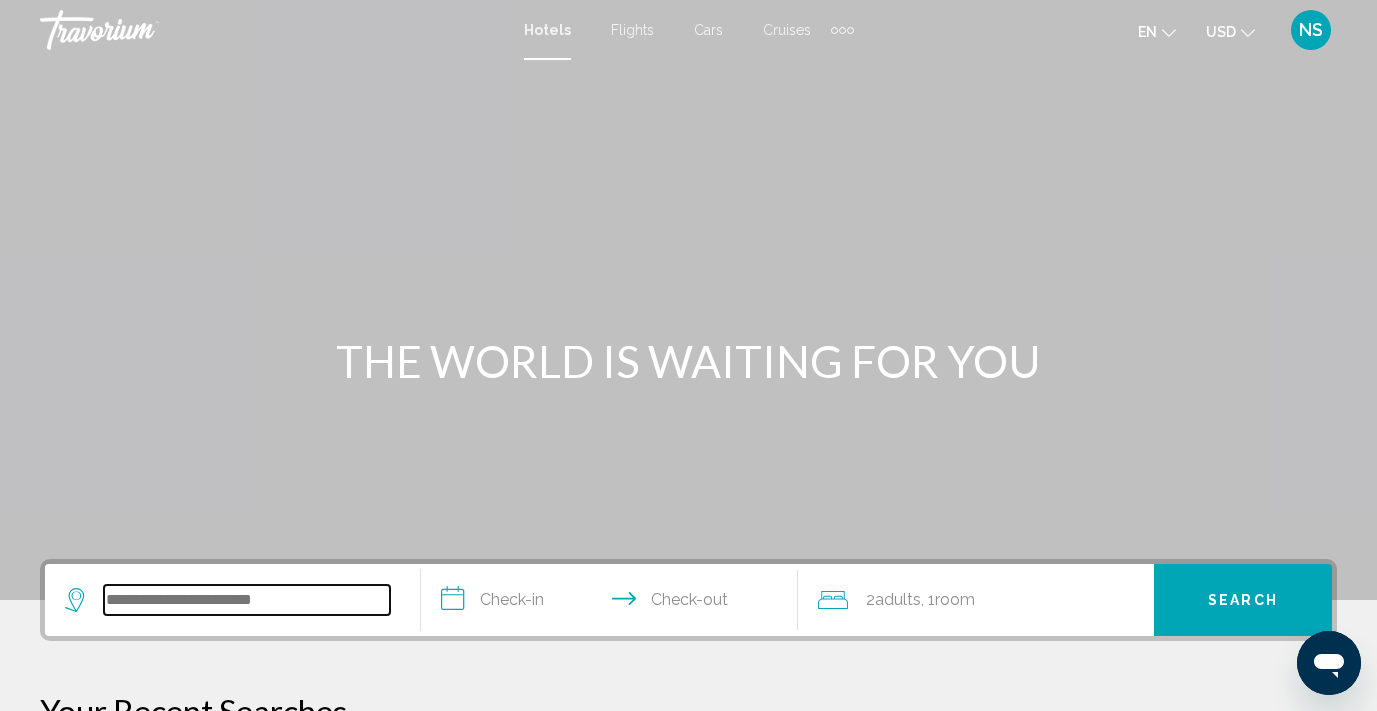 click at bounding box center (247, 600) 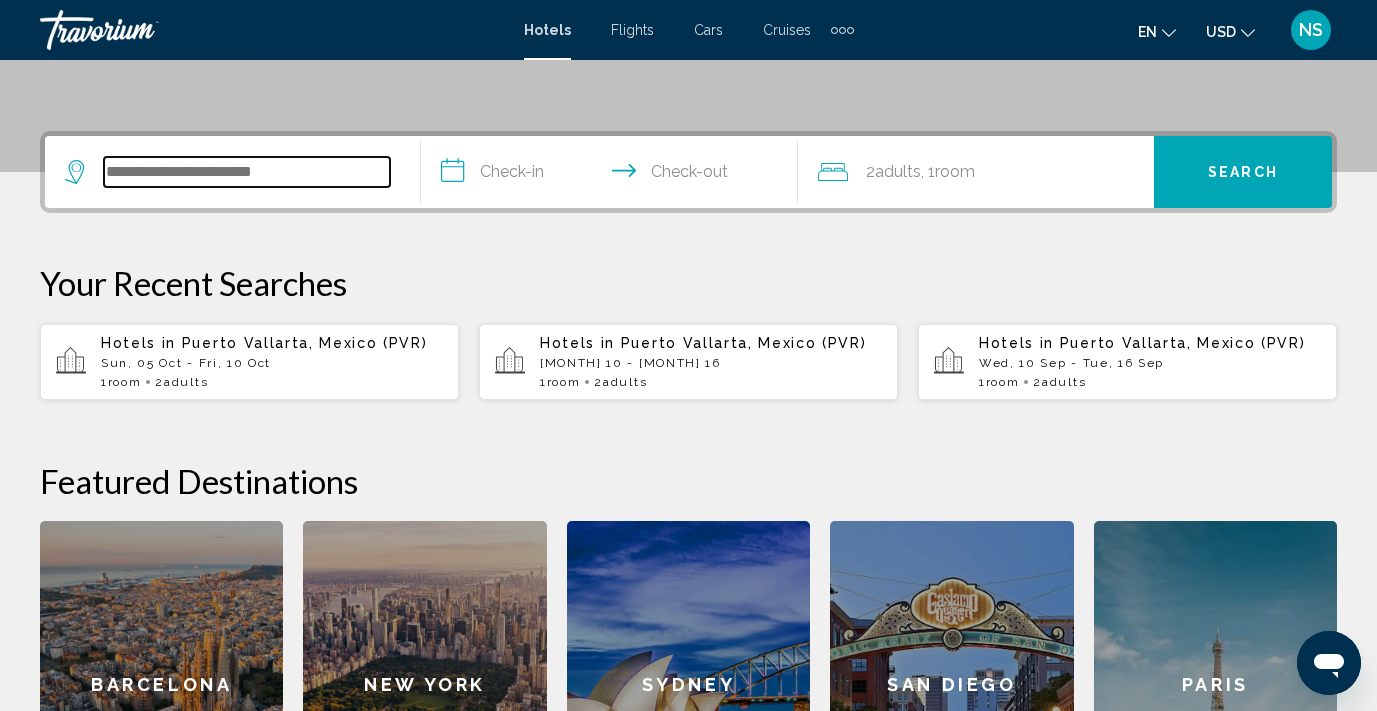 scroll, scrollTop: 494, scrollLeft: 0, axis: vertical 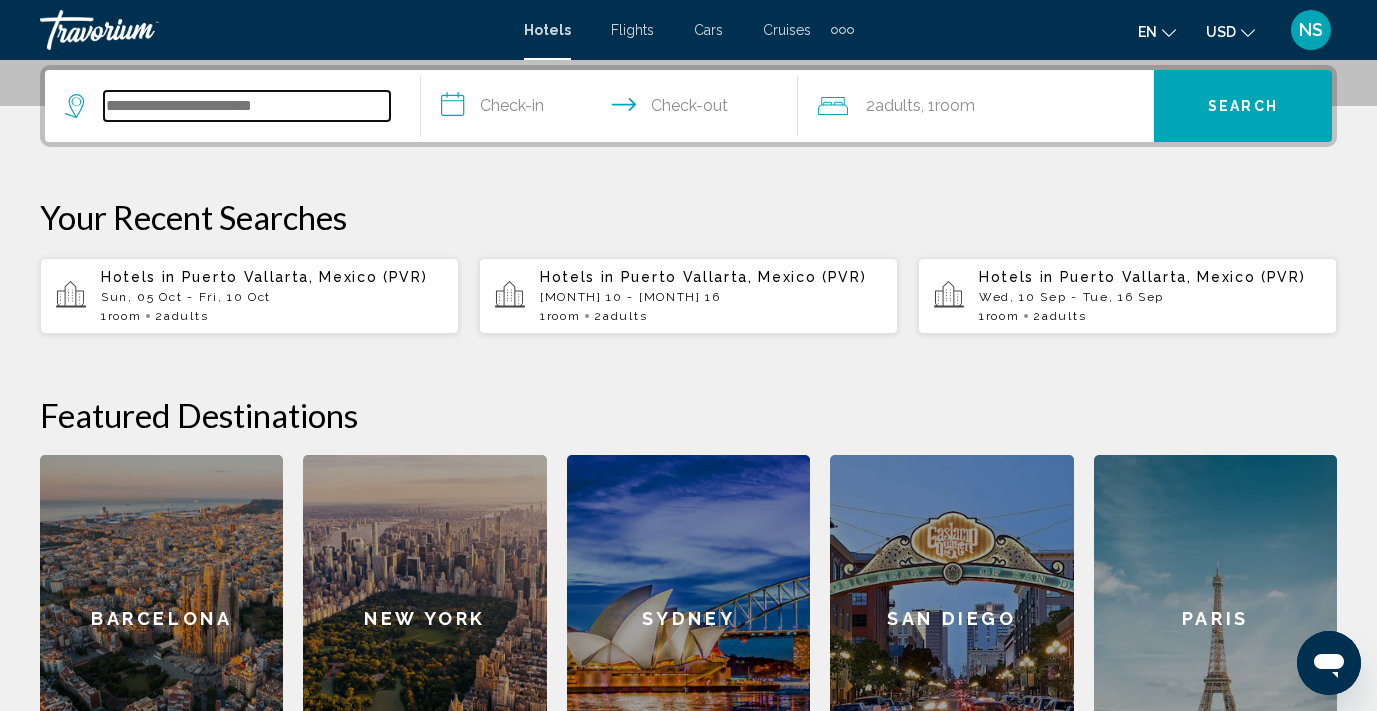 click at bounding box center (247, 106) 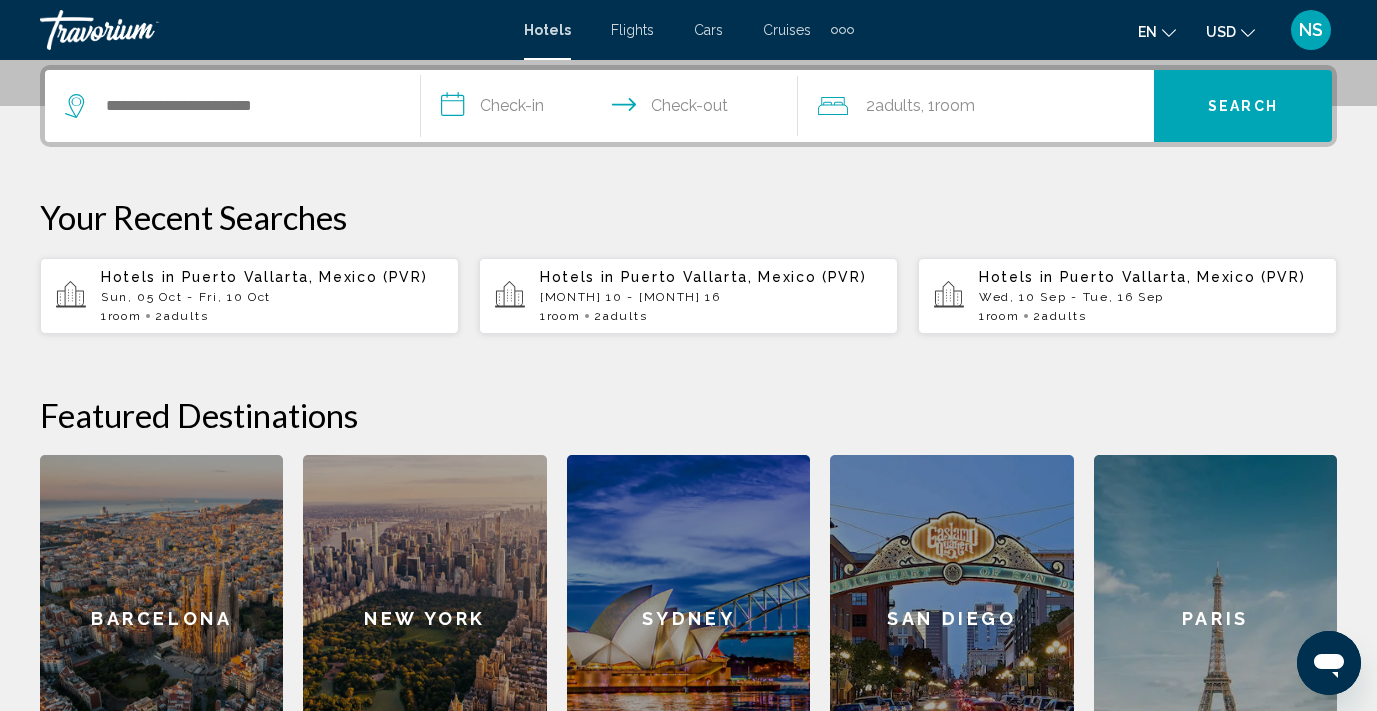click on "Cruises" at bounding box center [787, 30] 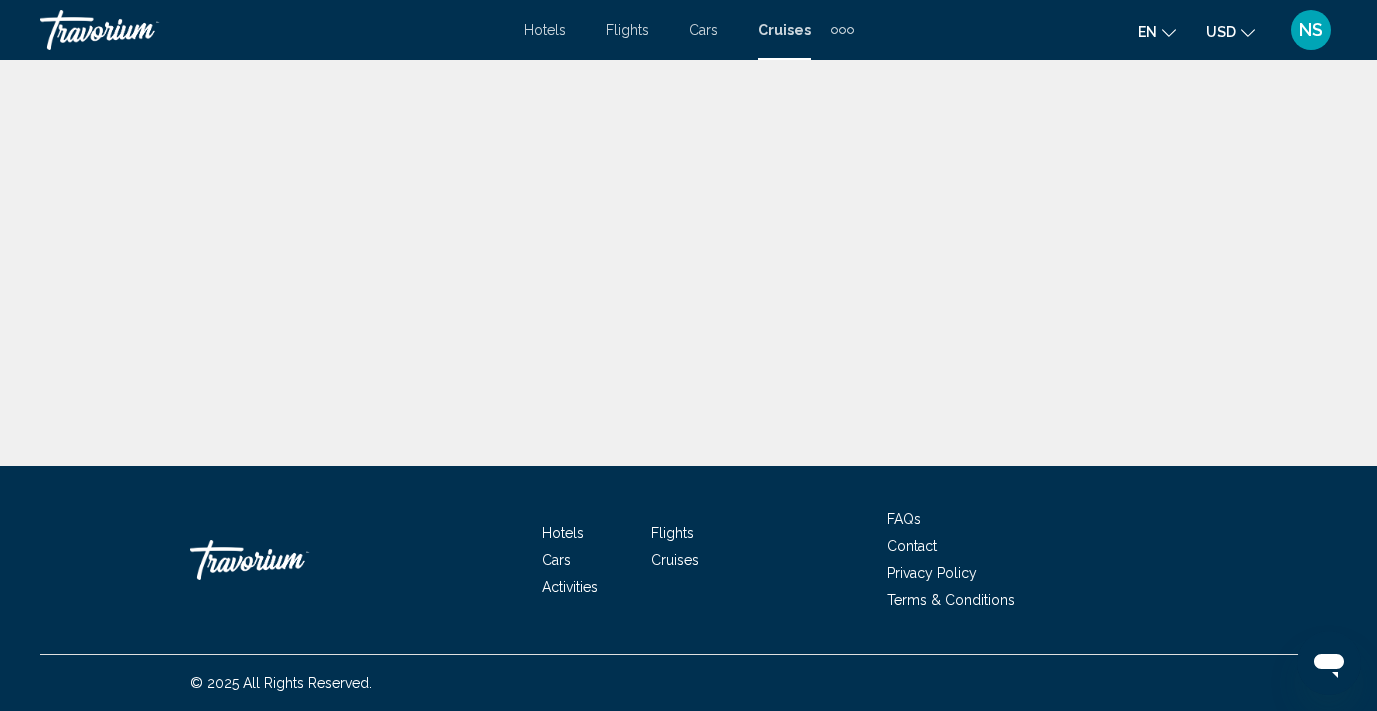 scroll, scrollTop: 0, scrollLeft: 0, axis: both 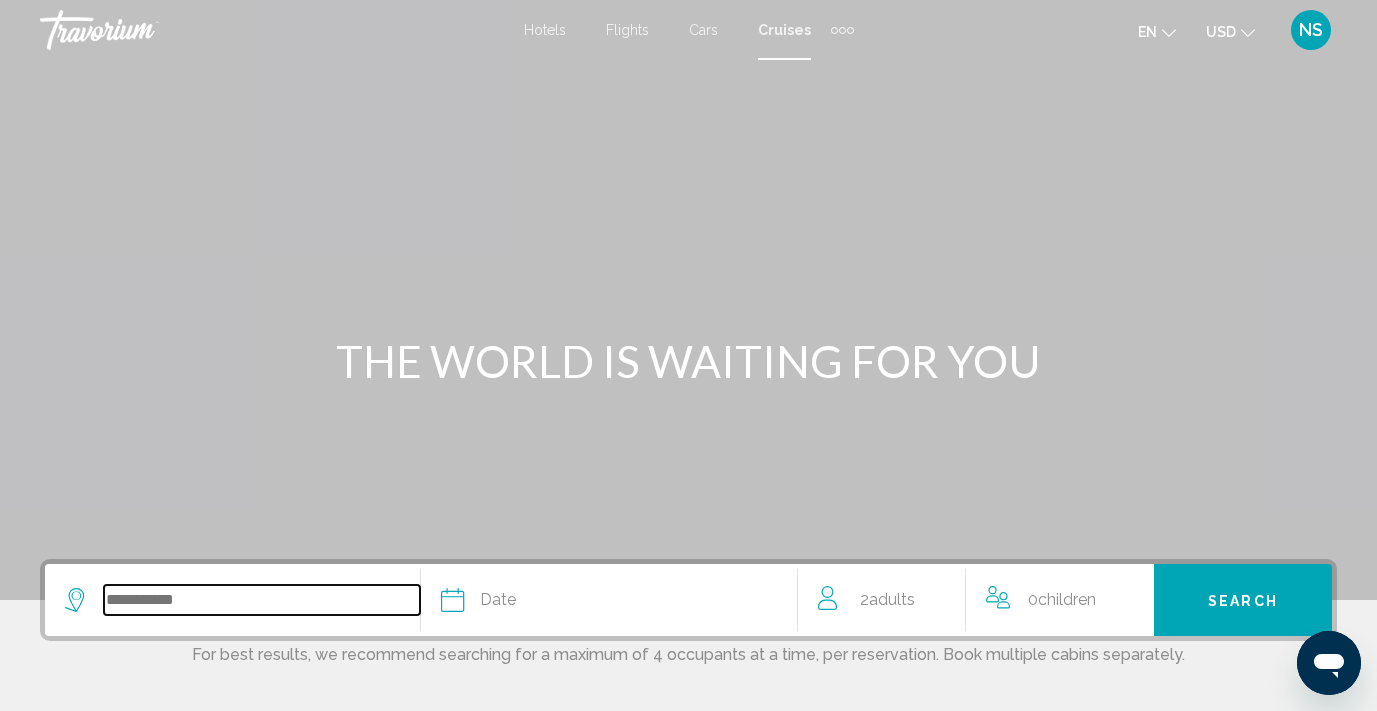 click at bounding box center (262, 600) 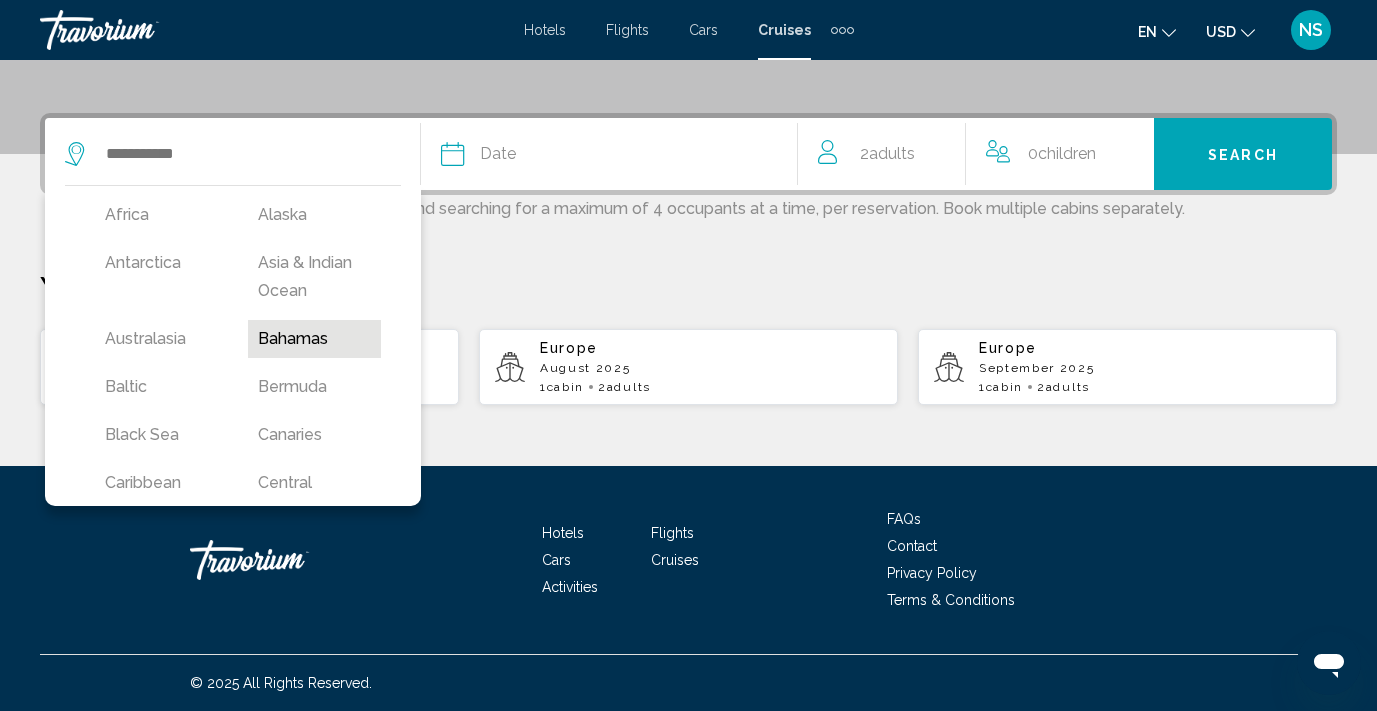 click on "Bahamas" at bounding box center (161, 215) 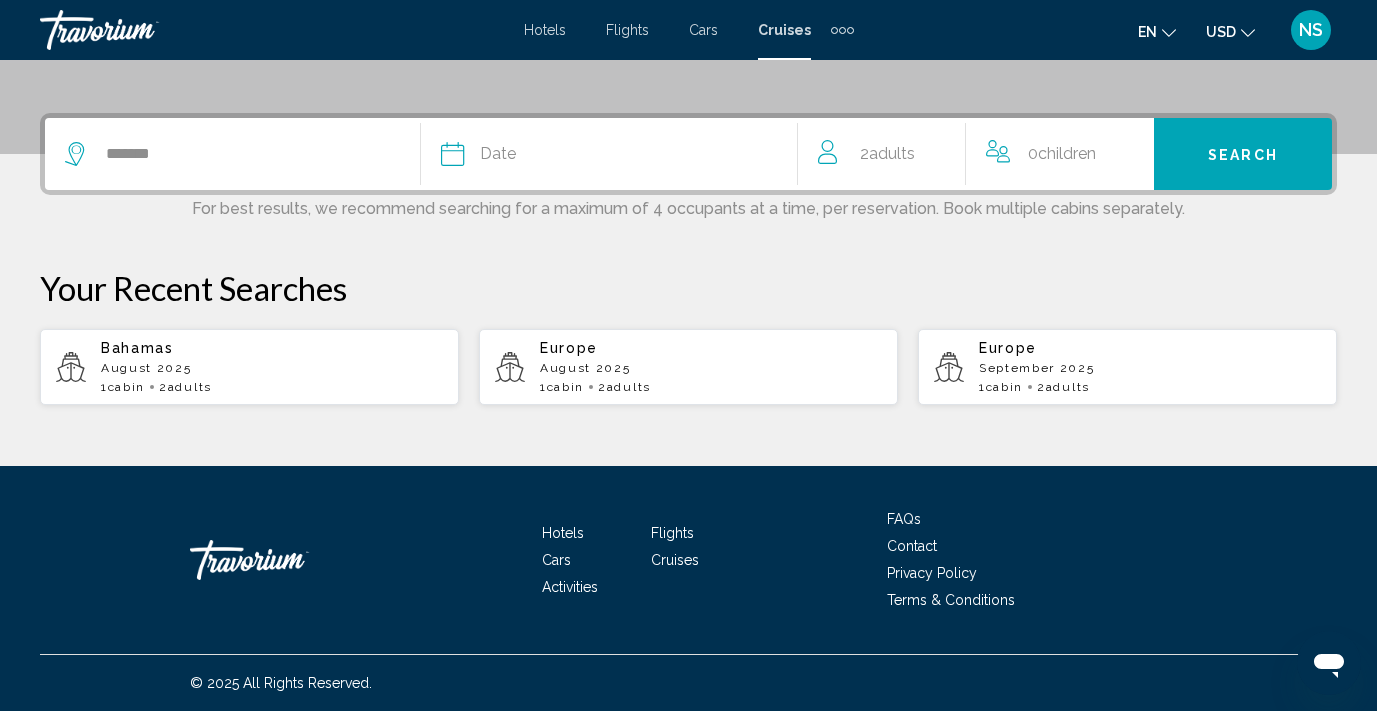 click on "Date" at bounding box center [618, 154] 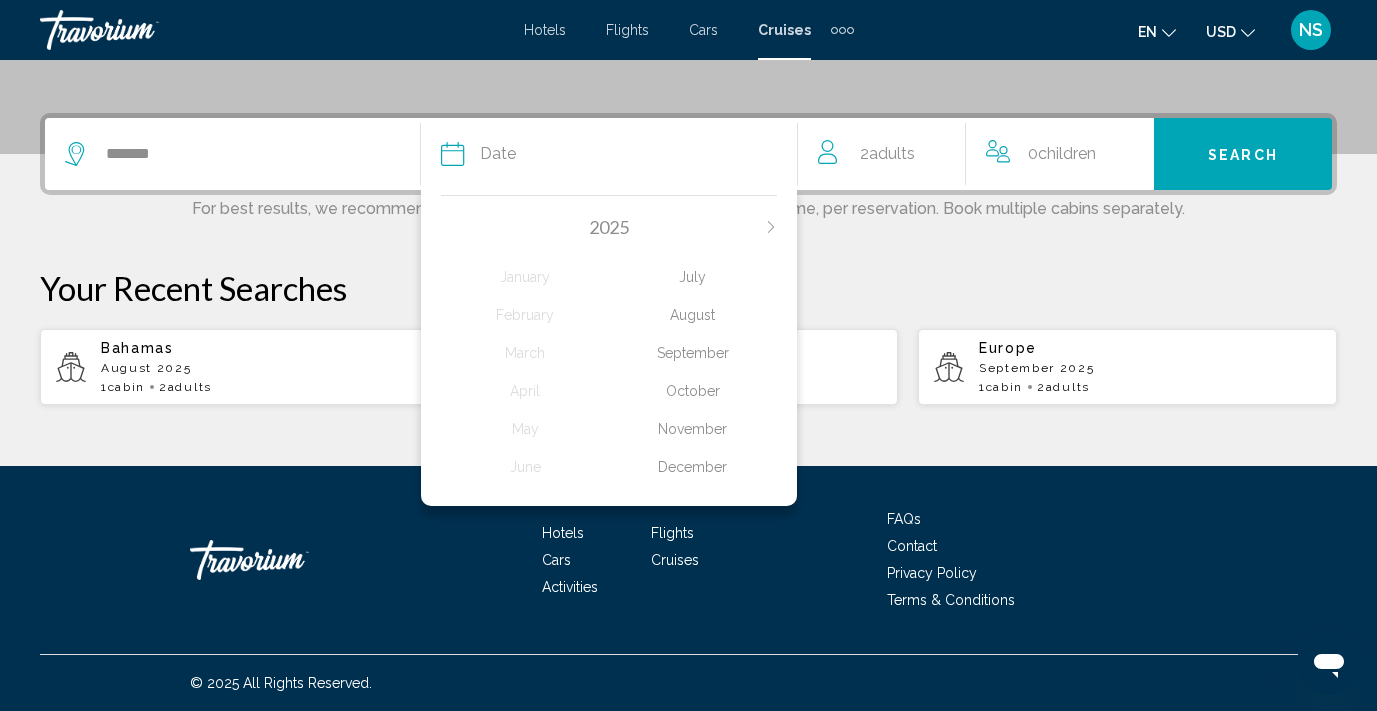 click on "August" at bounding box center [525, 277] 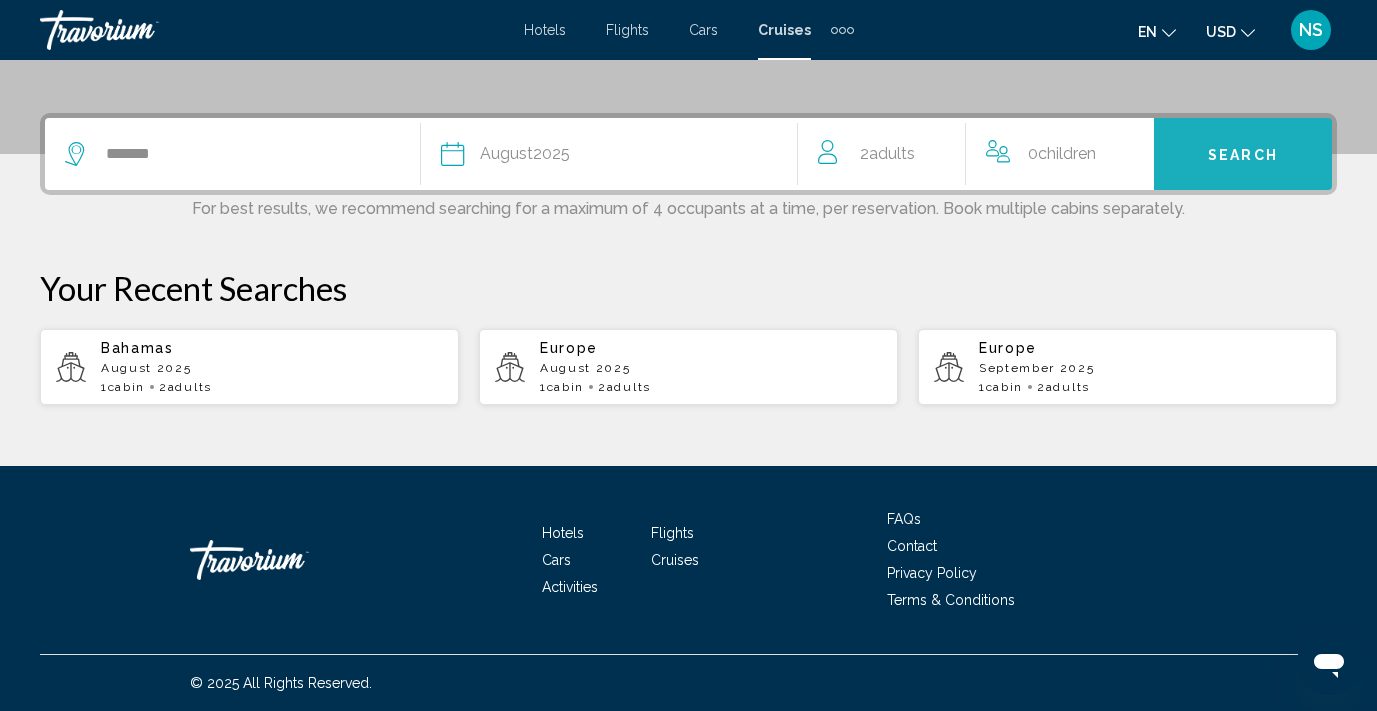 click on "Search" at bounding box center [1243, 155] 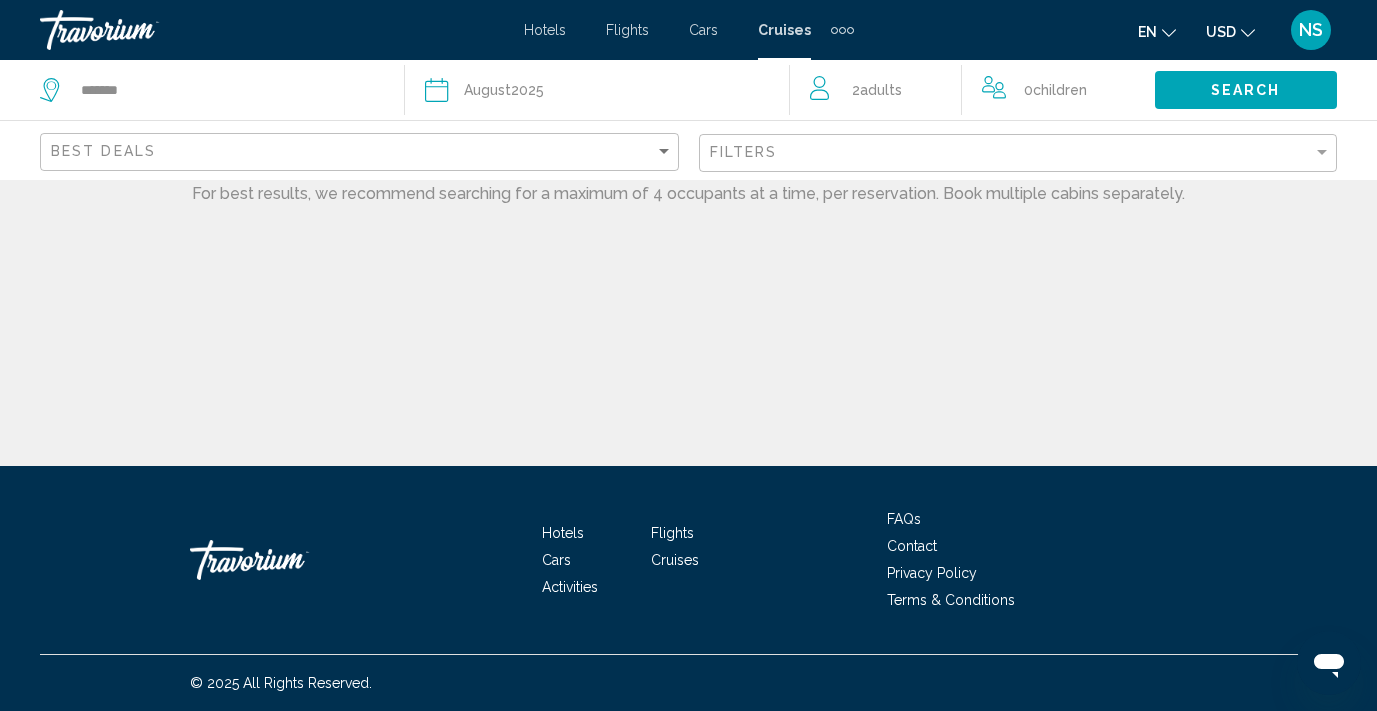 scroll, scrollTop: 0, scrollLeft: 0, axis: both 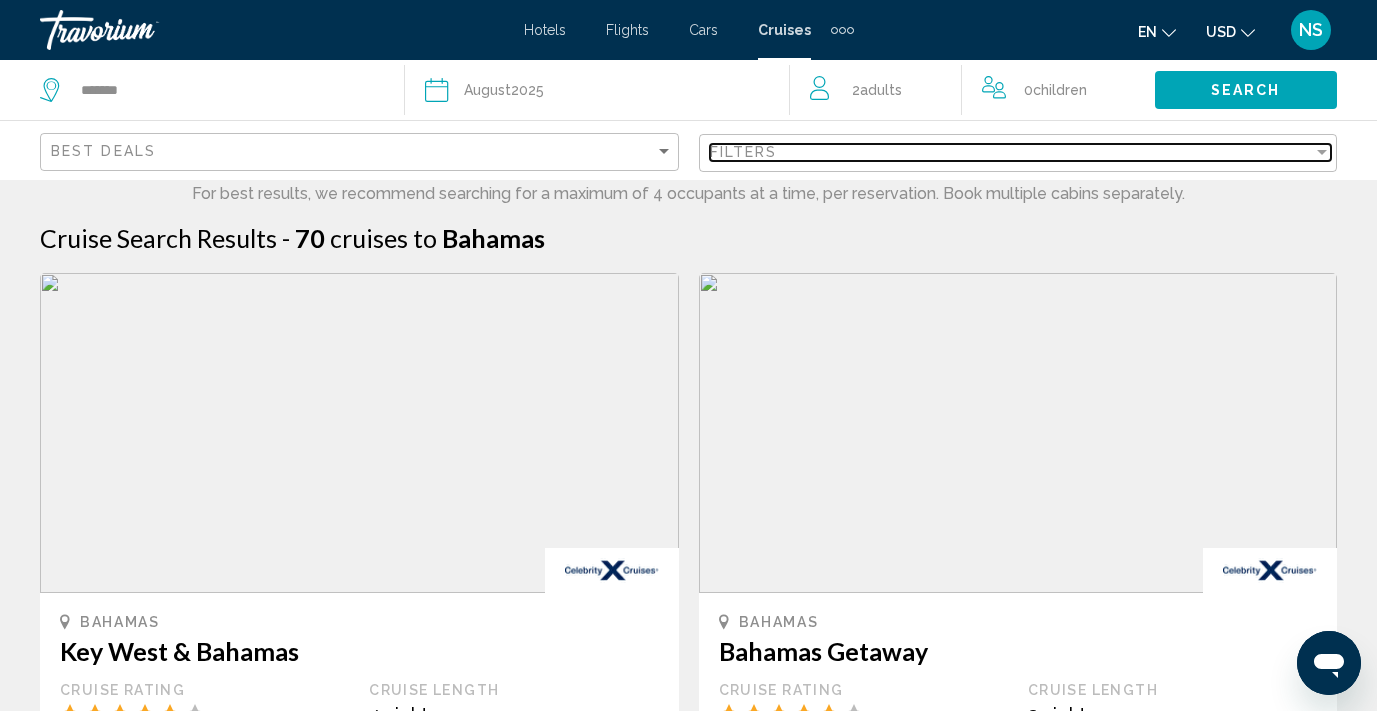click at bounding box center (1322, 152) 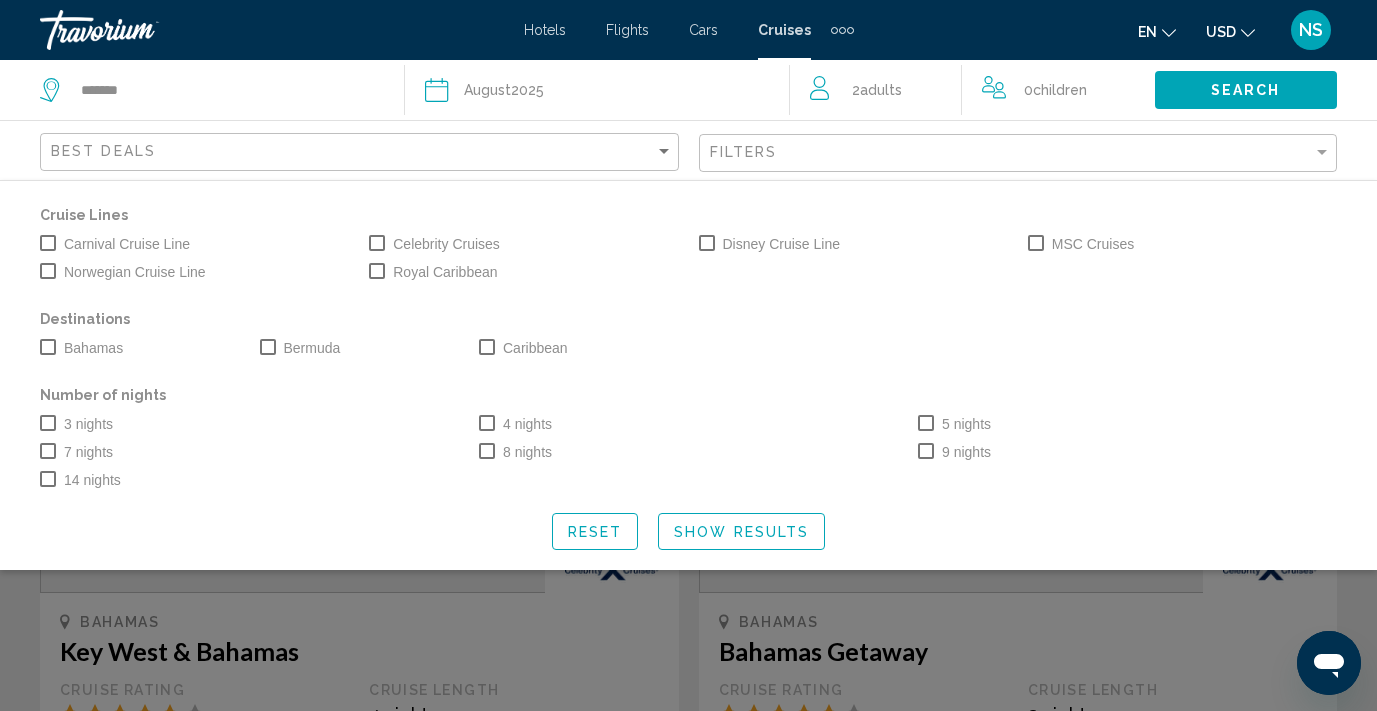 click at bounding box center (377, 271) 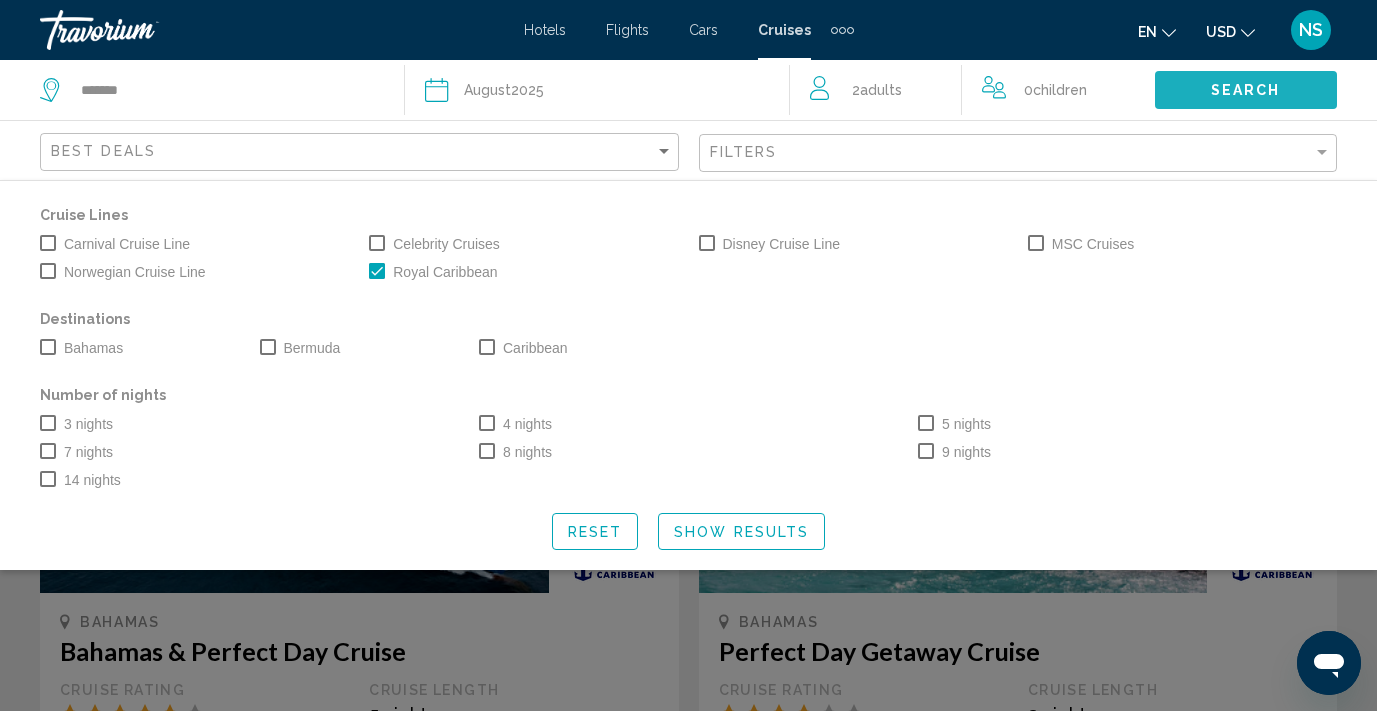 click on "Search" at bounding box center (1246, 91) 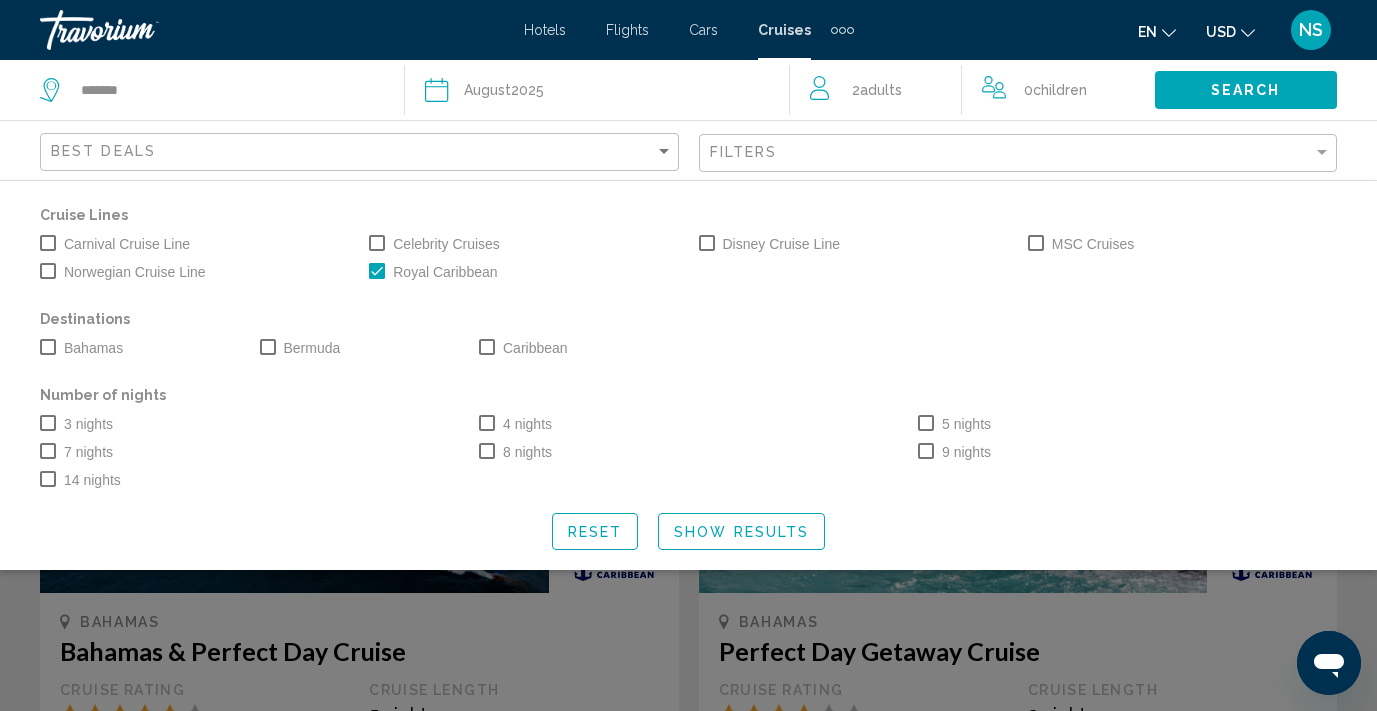 click on "Show Results" at bounding box center (741, 532) 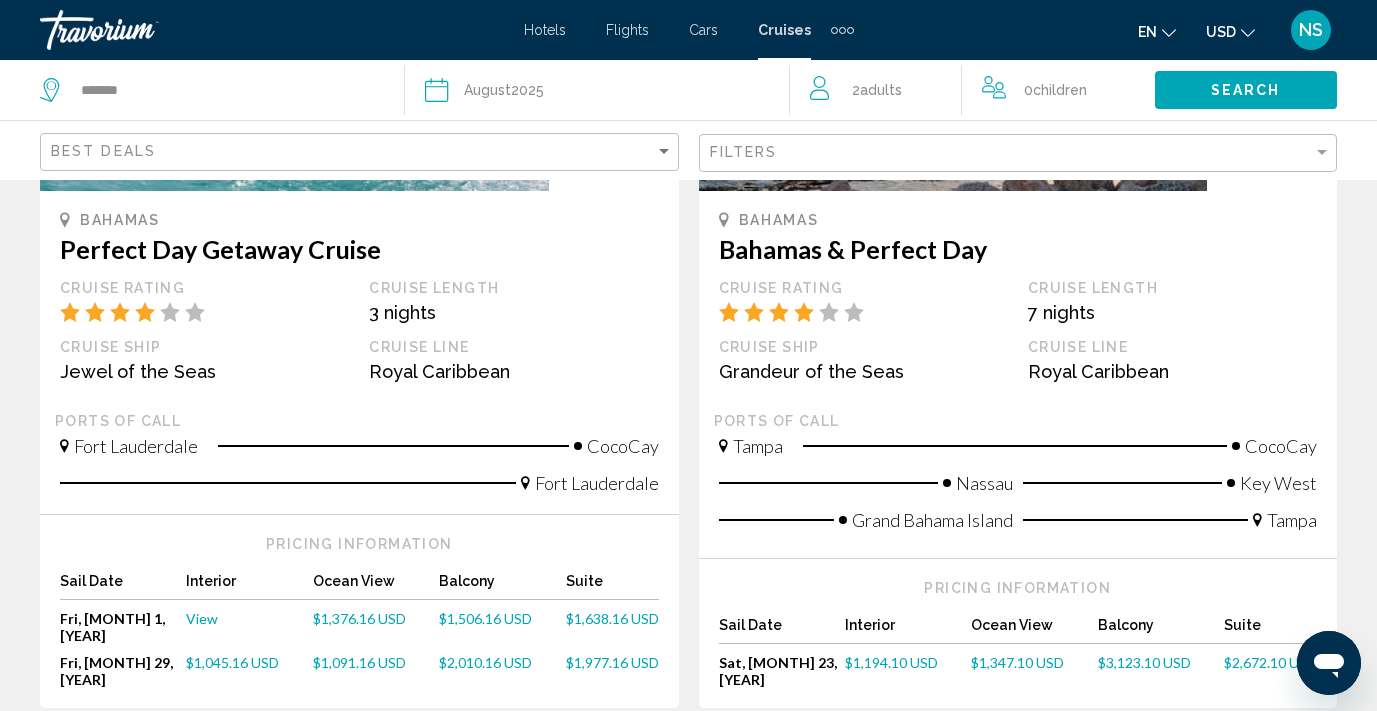scroll, scrollTop: 2124, scrollLeft: 0, axis: vertical 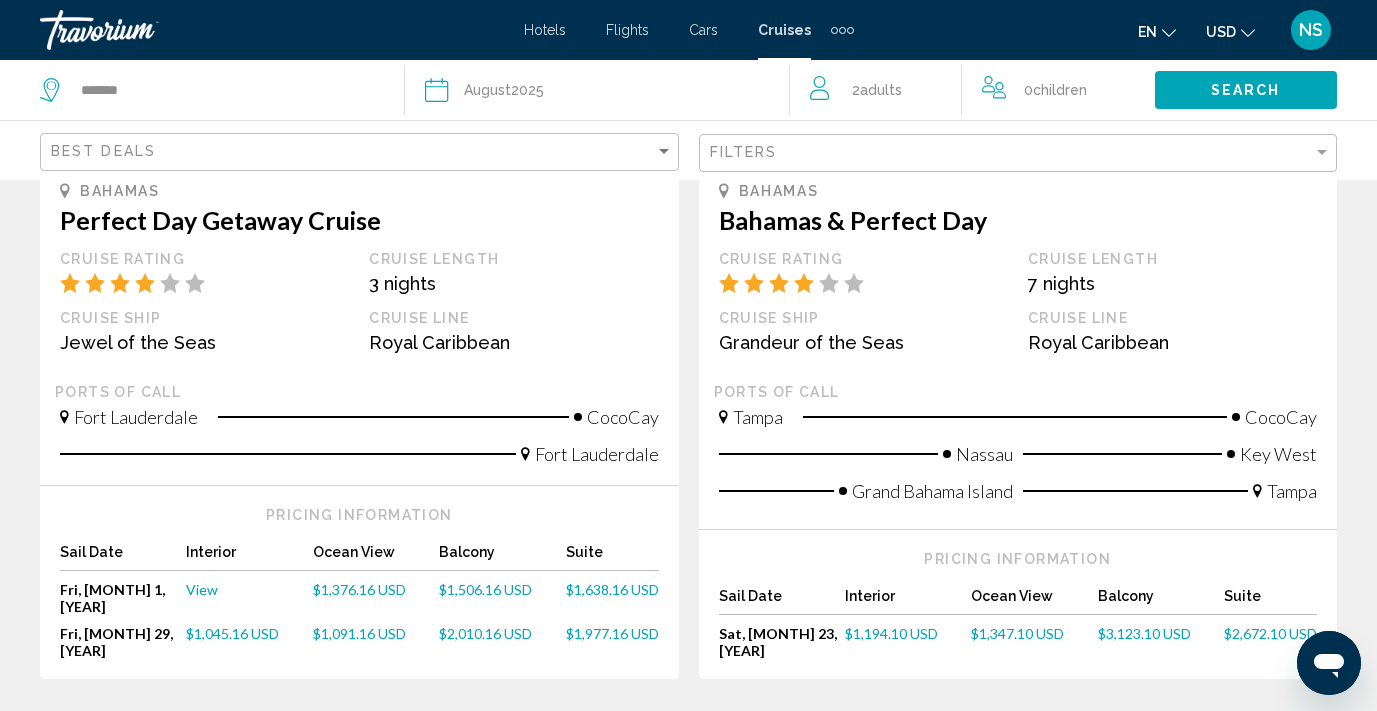 click on "2" at bounding box center [654, 739] 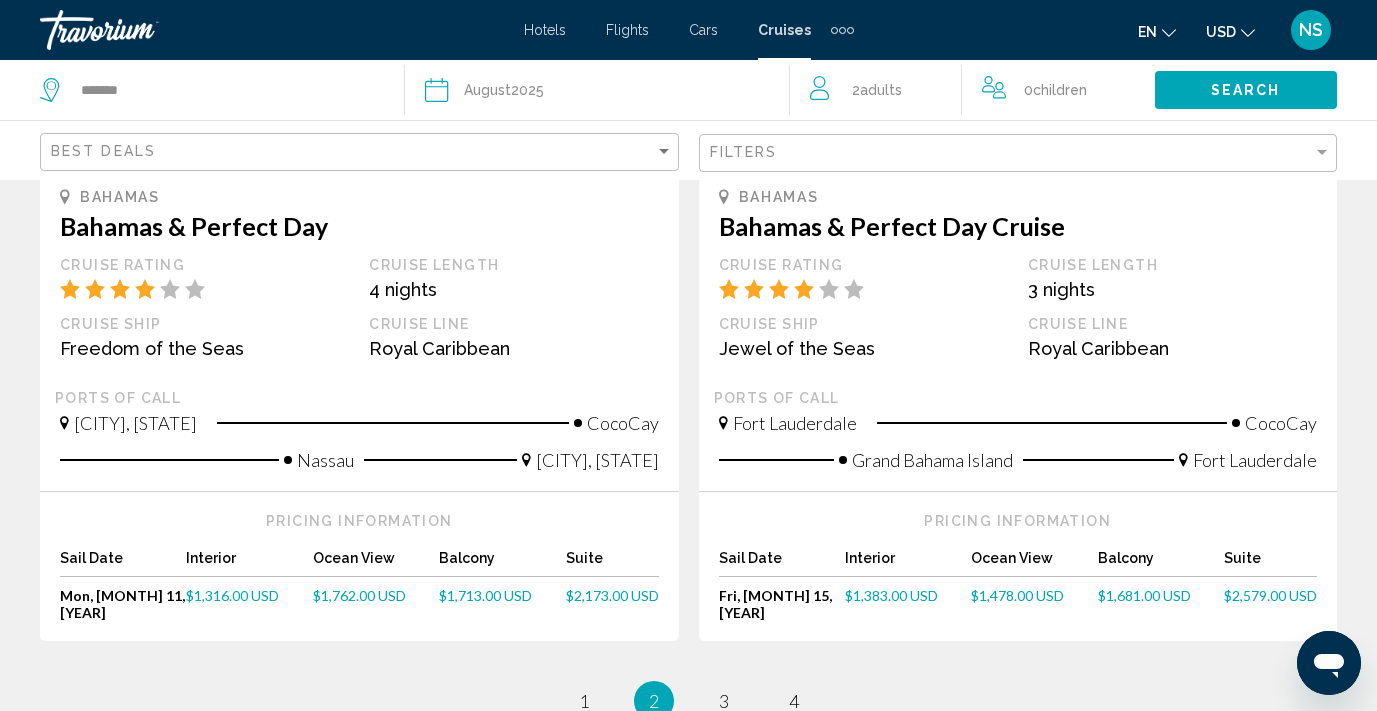 scroll, scrollTop: 2107, scrollLeft: 0, axis: vertical 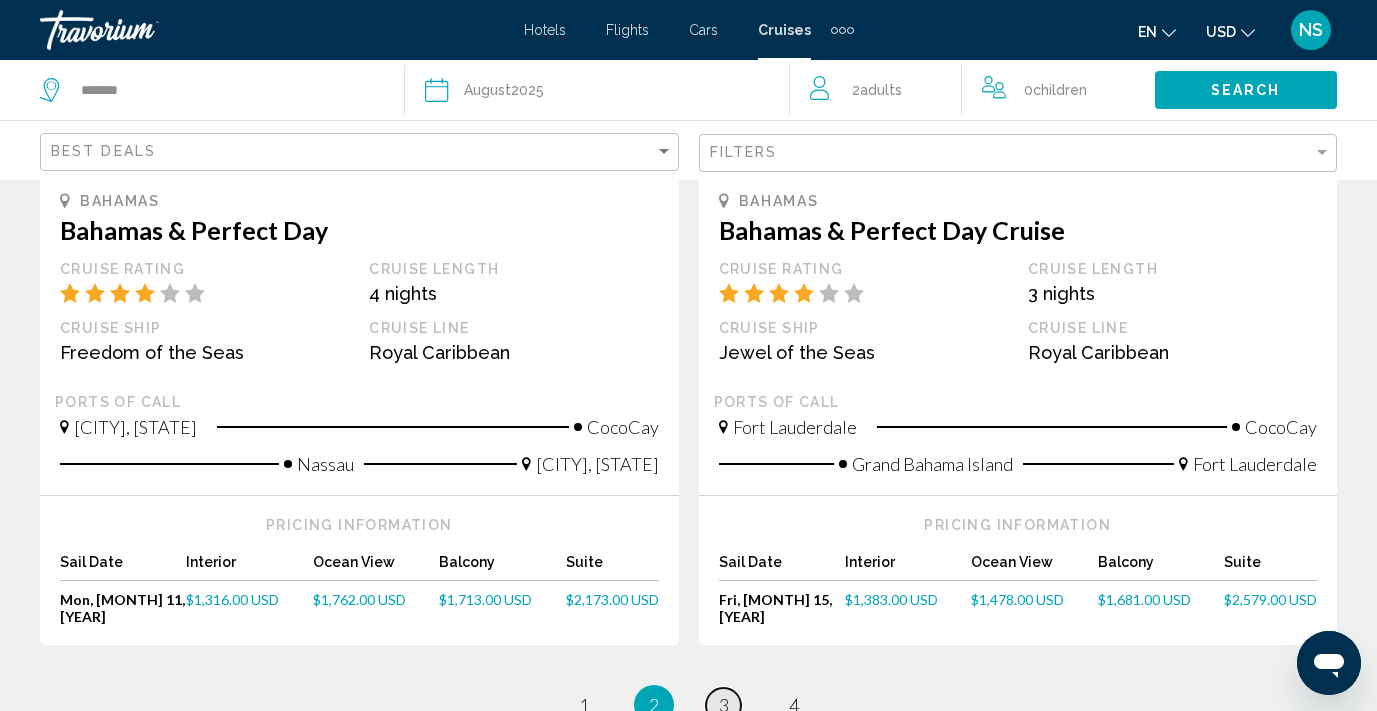 click on "3" at bounding box center (584, 705) 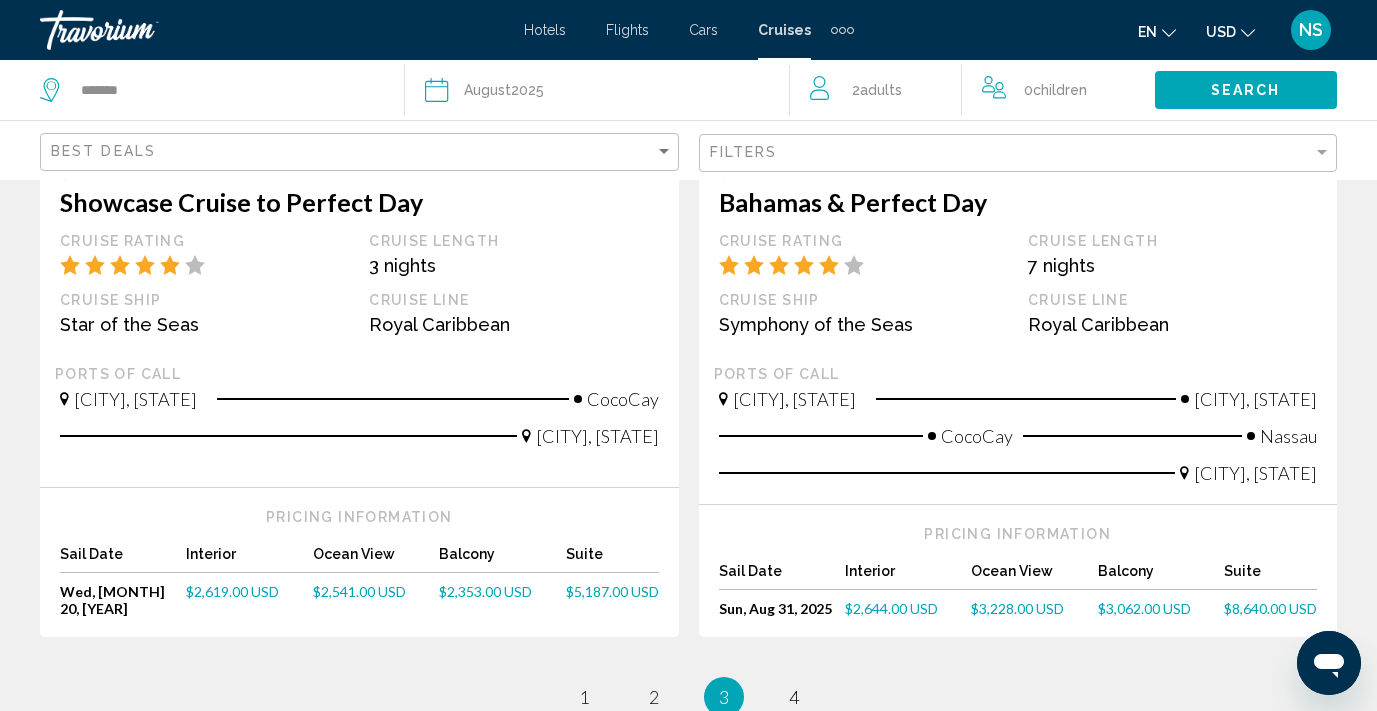 scroll, scrollTop: 2194, scrollLeft: 0, axis: vertical 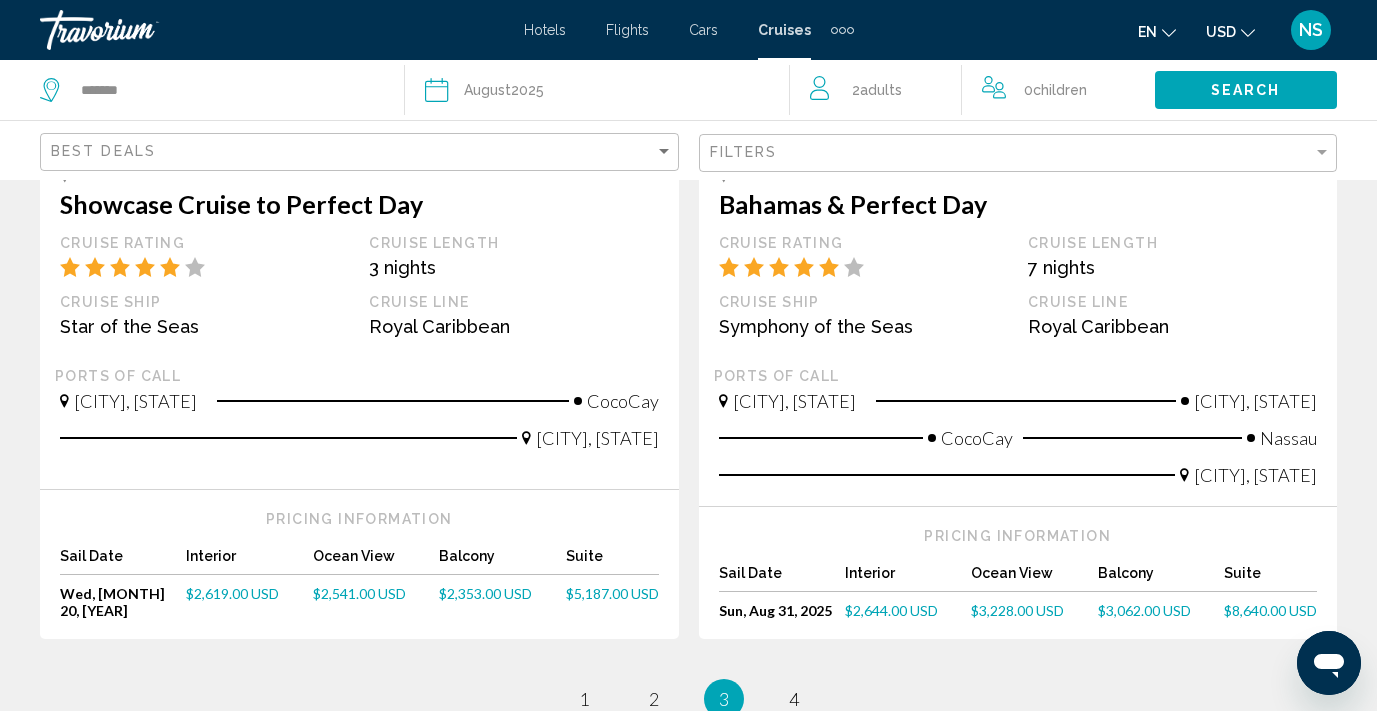 click on "$3,062.00 USD" at bounding box center (891, 610) 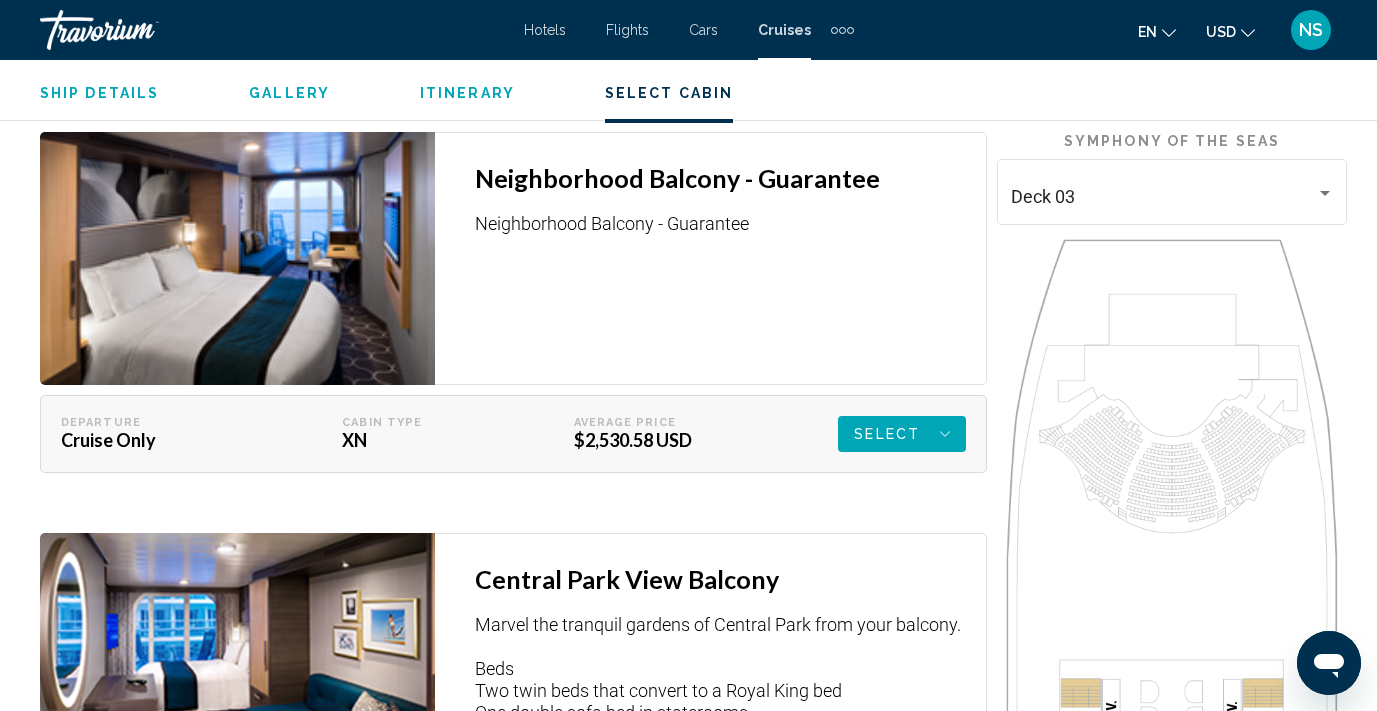 scroll, scrollTop: 3677, scrollLeft: 0, axis: vertical 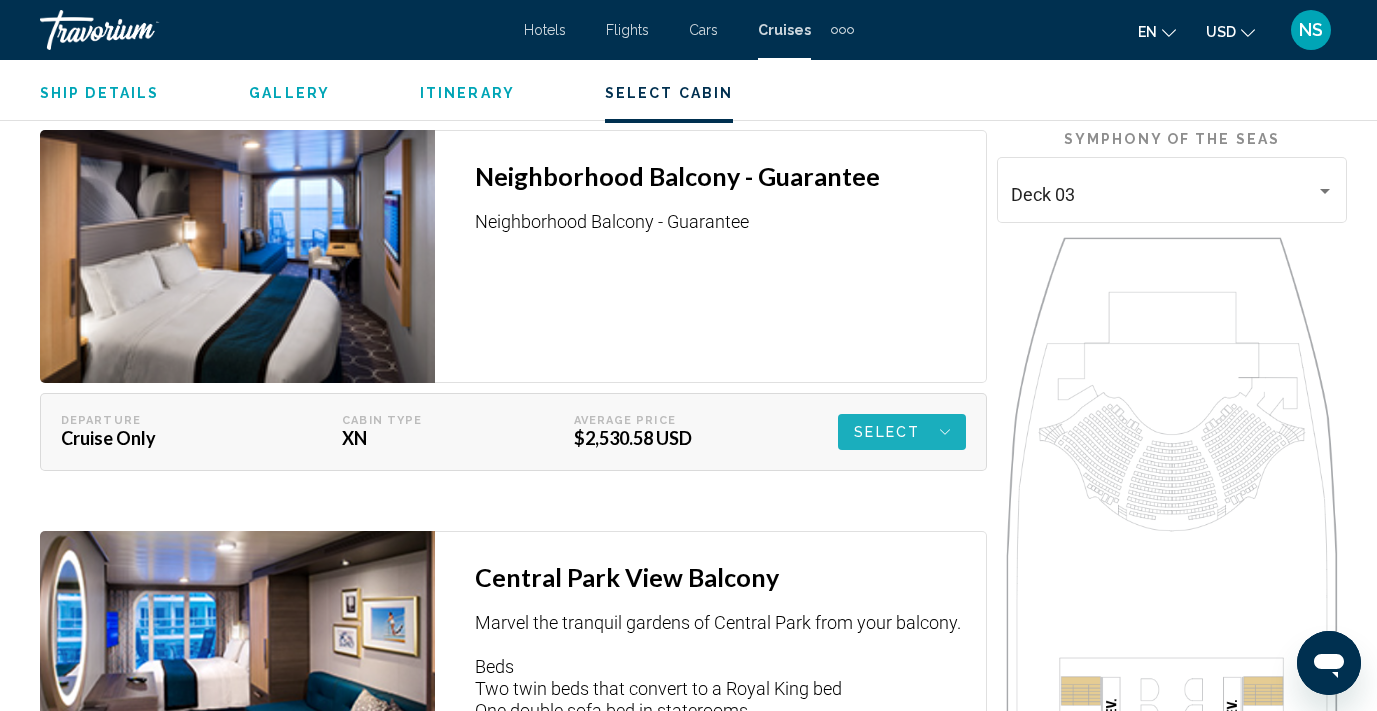 click on "Select" at bounding box center [887, 432] 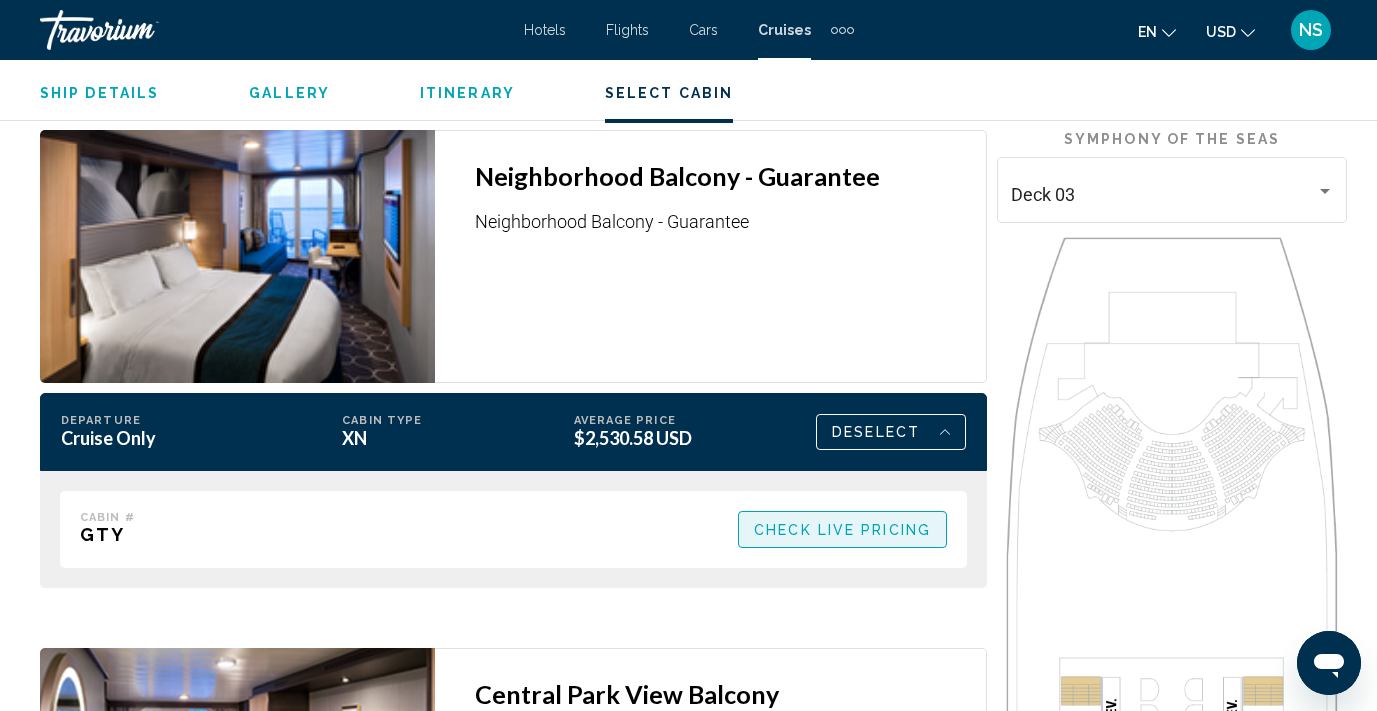 click on "Check Live Pricing" at bounding box center (842, 530) 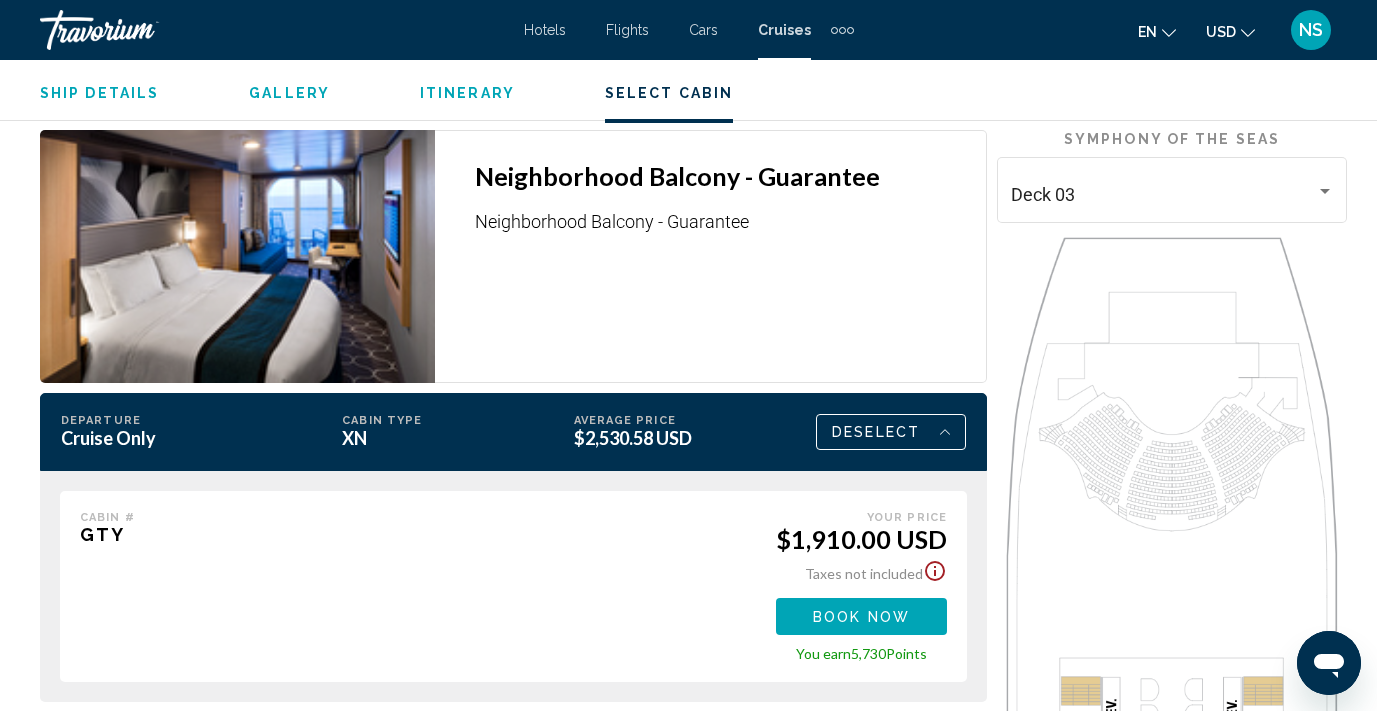 click on "Book now" at bounding box center (861, 617) 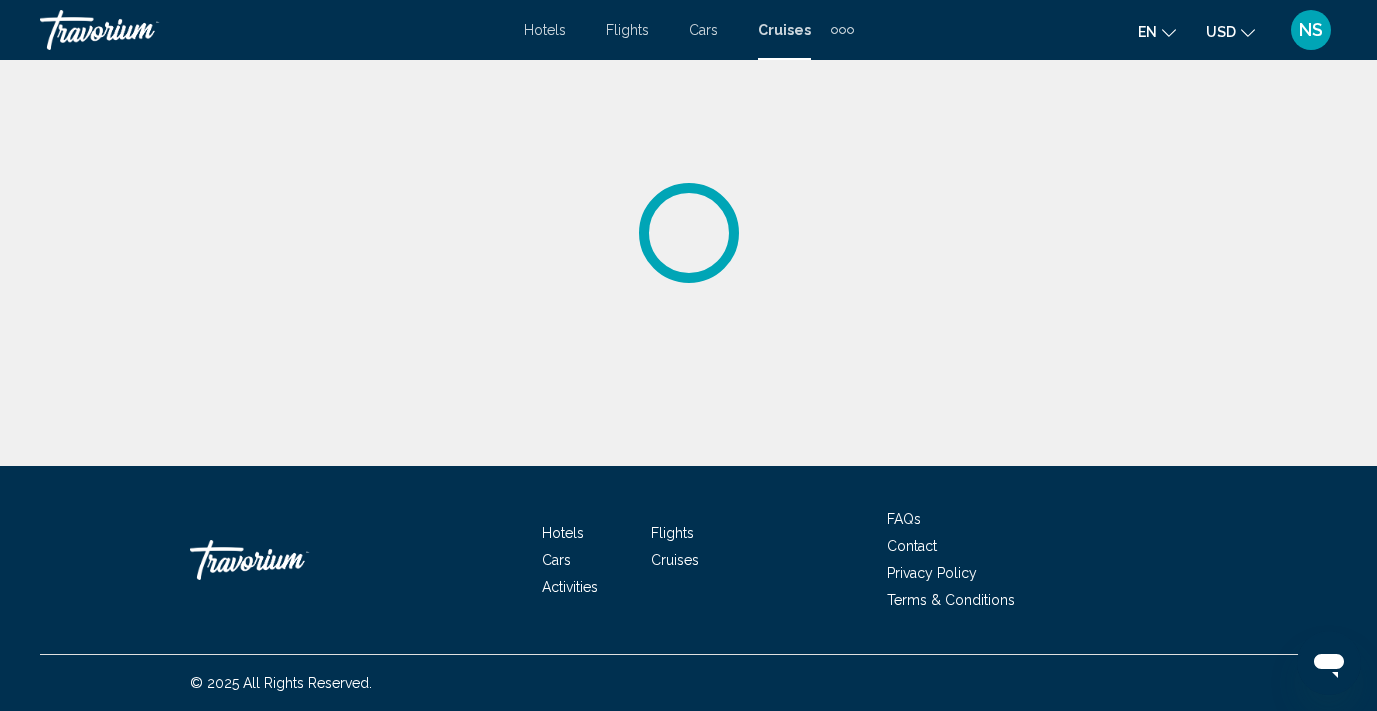 scroll, scrollTop: 0, scrollLeft: 0, axis: both 